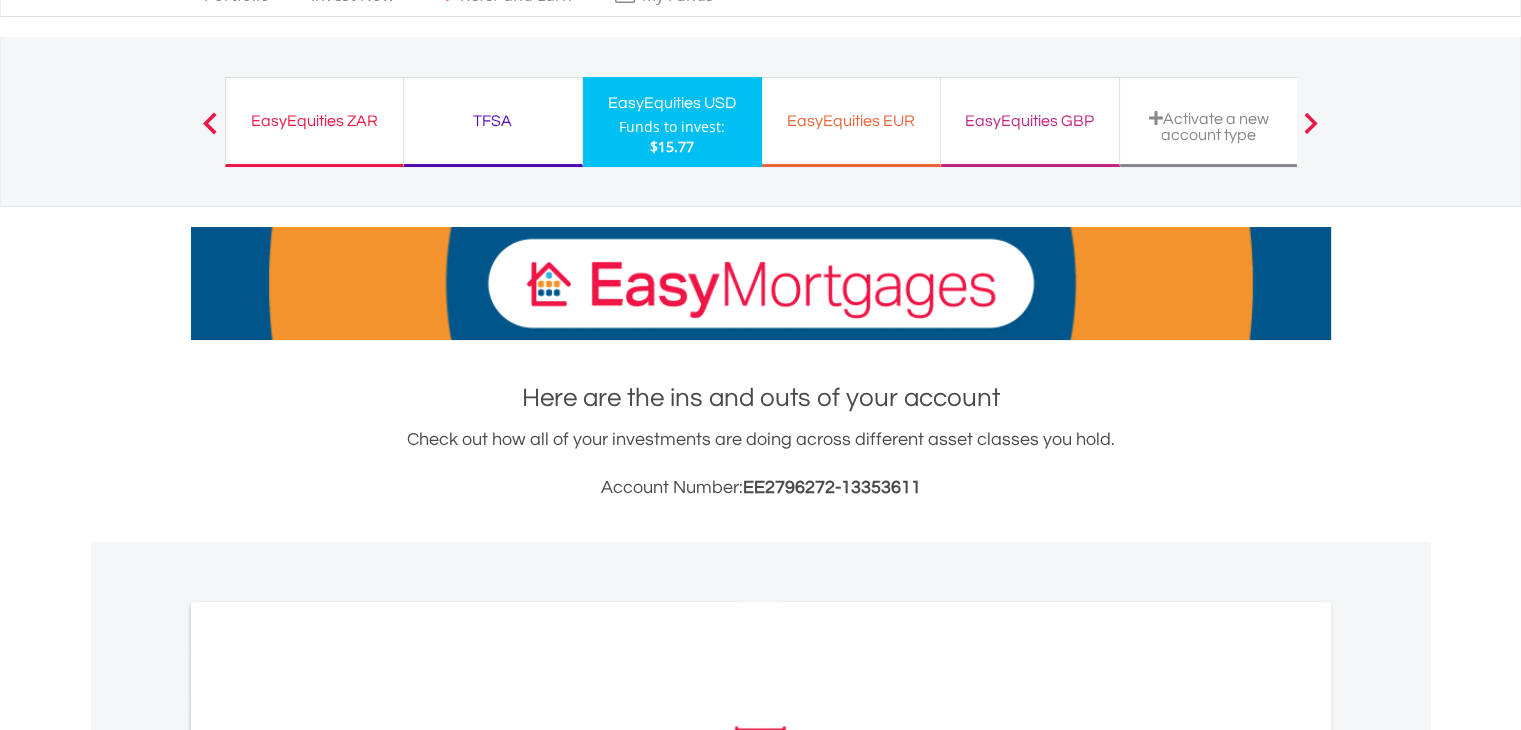 scroll, scrollTop: 200, scrollLeft: 0, axis: vertical 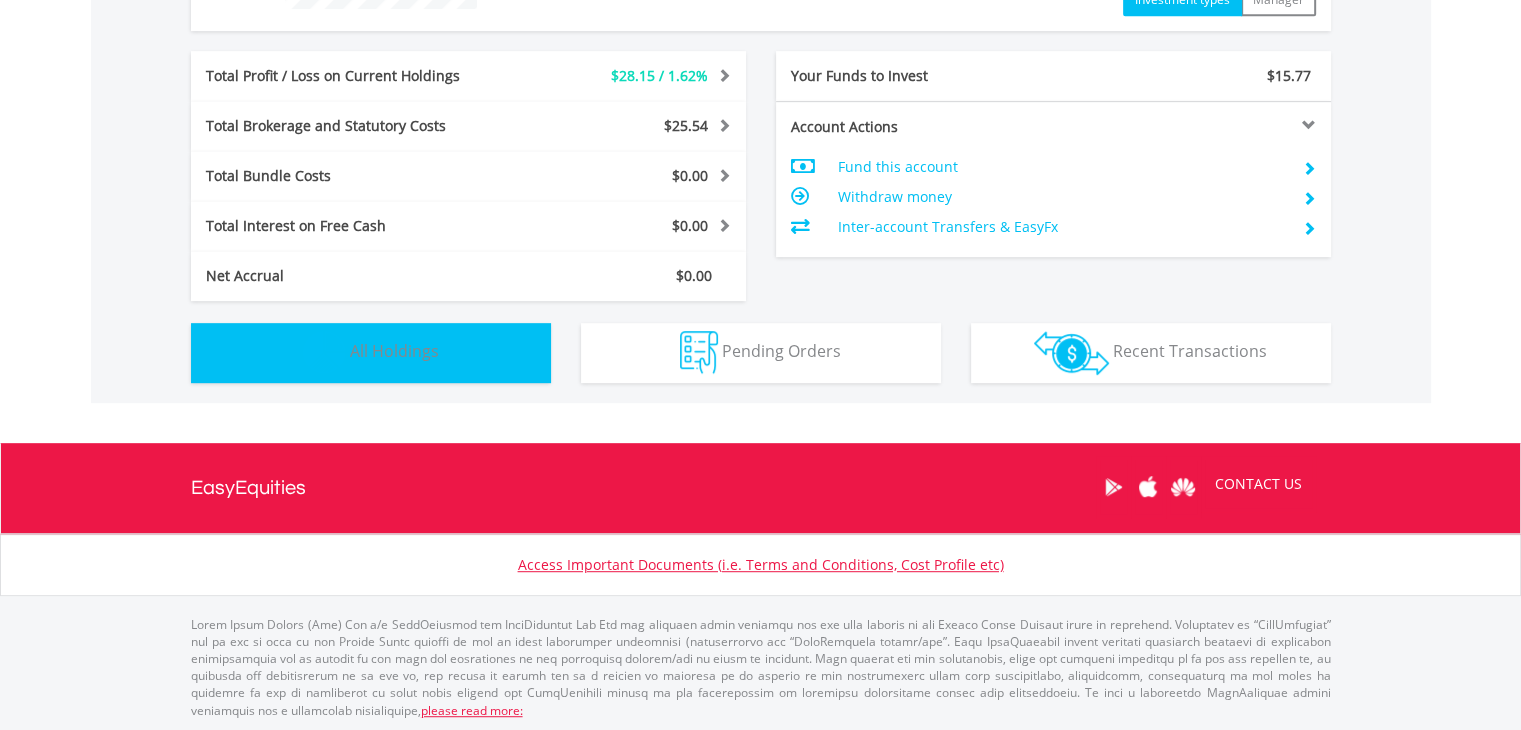 click on "All Holdings" at bounding box center [394, 351] 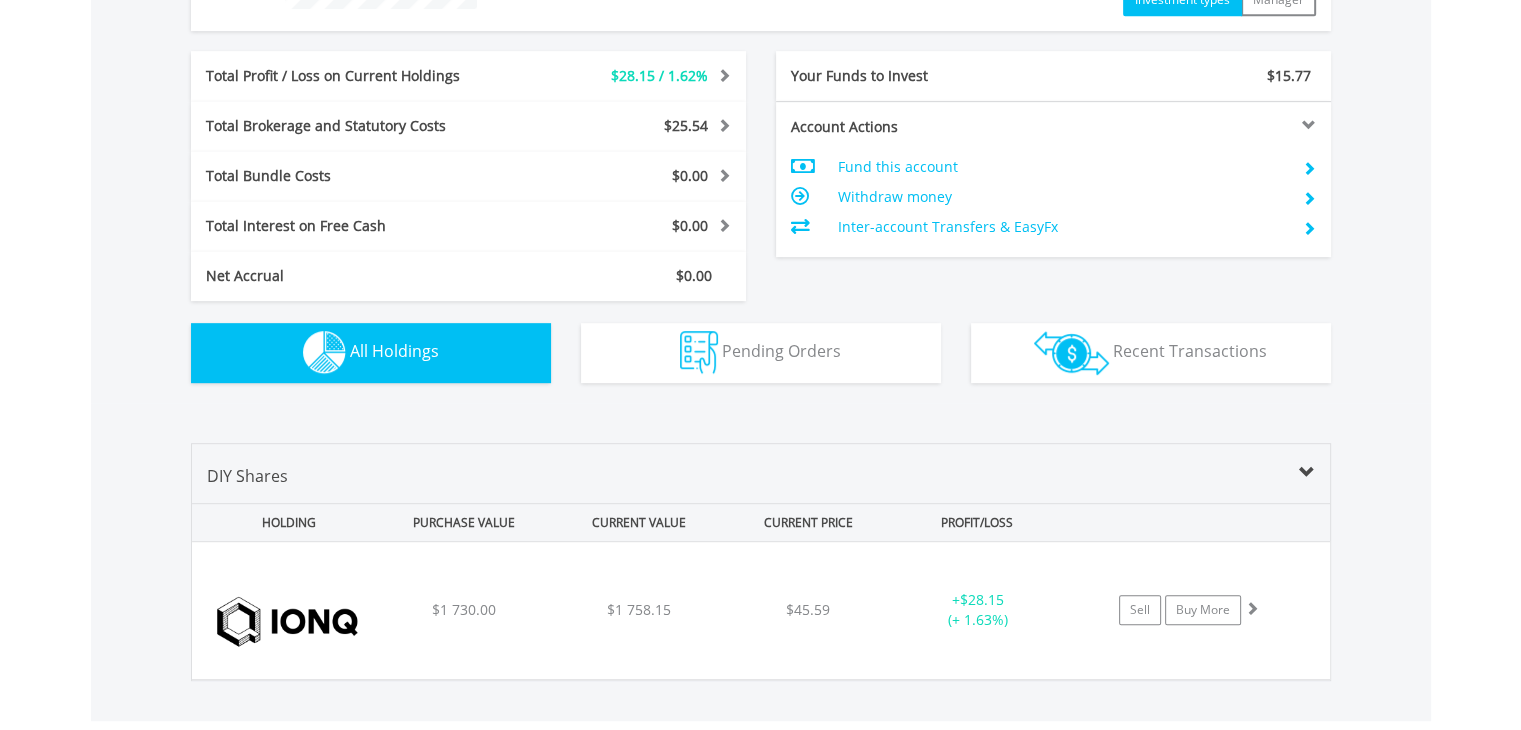 scroll, scrollTop: 1276, scrollLeft: 0, axis: vertical 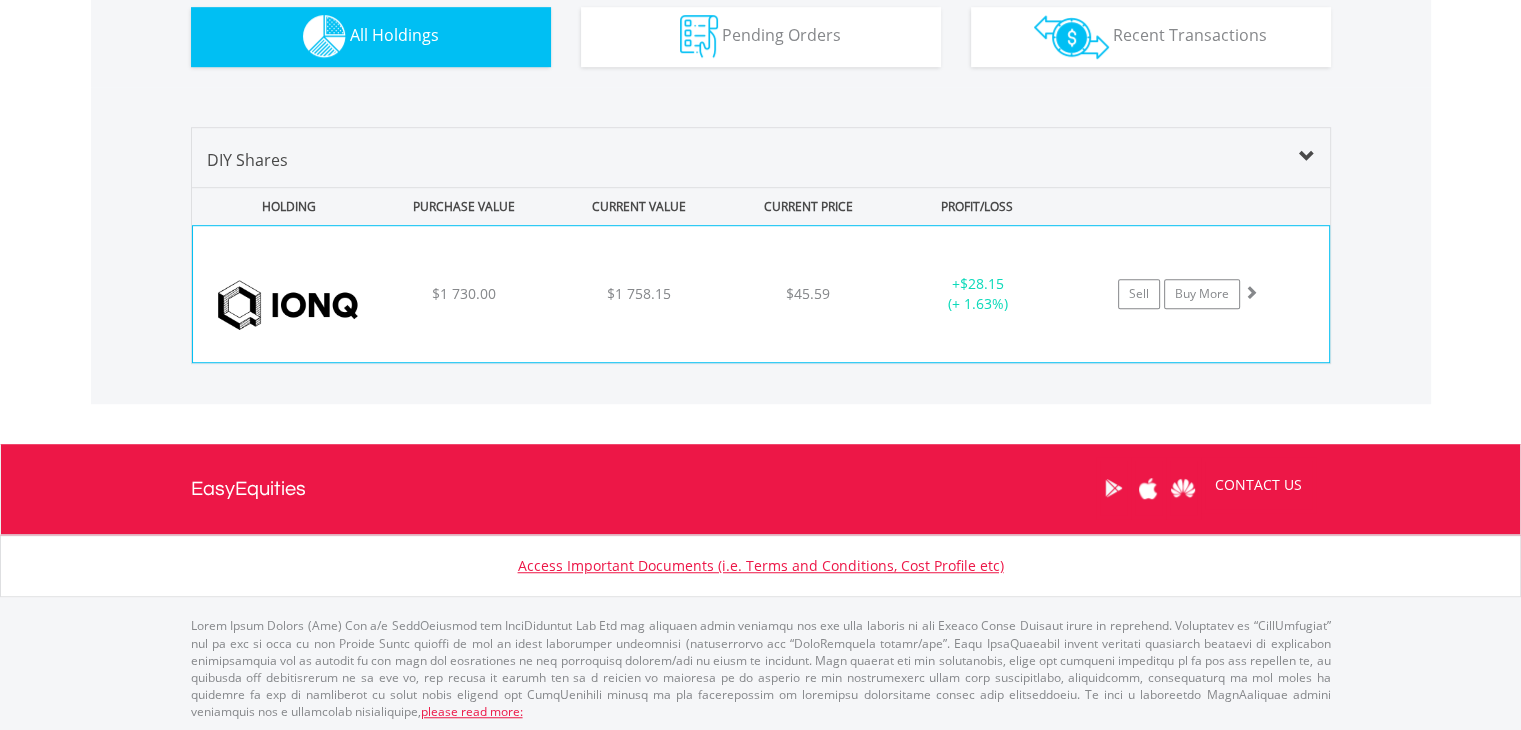 click on "$1 758.15" at bounding box center [639, 293] 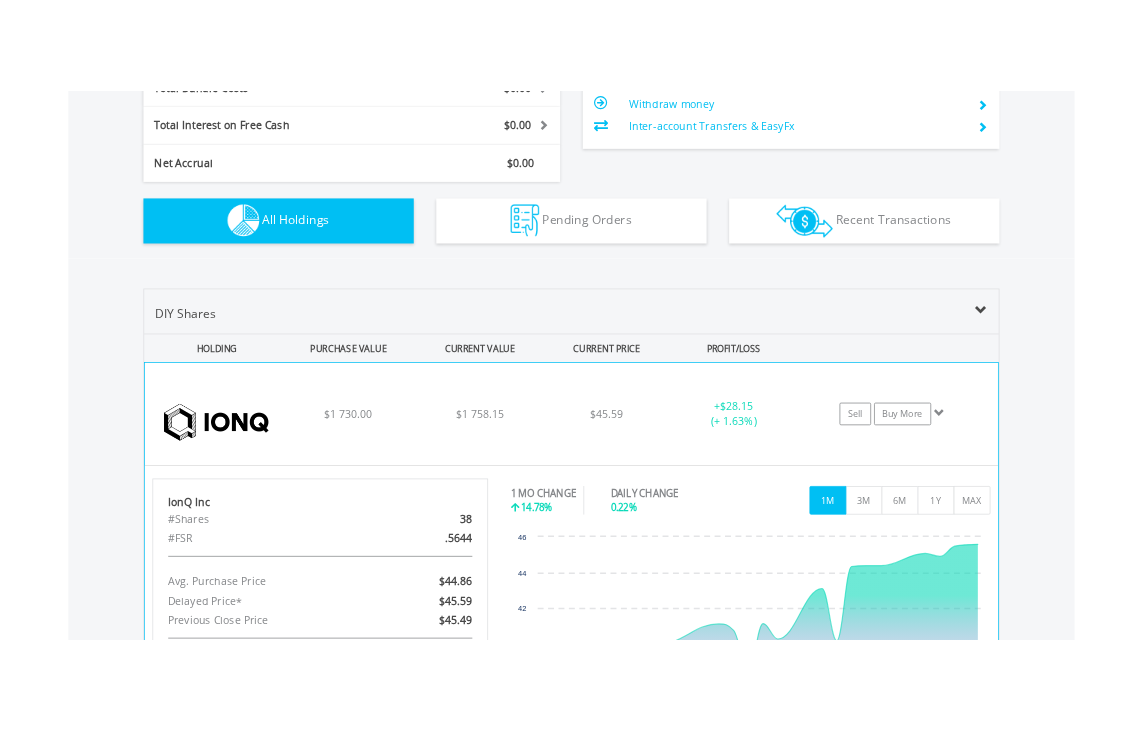 scroll, scrollTop: 1400, scrollLeft: 0, axis: vertical 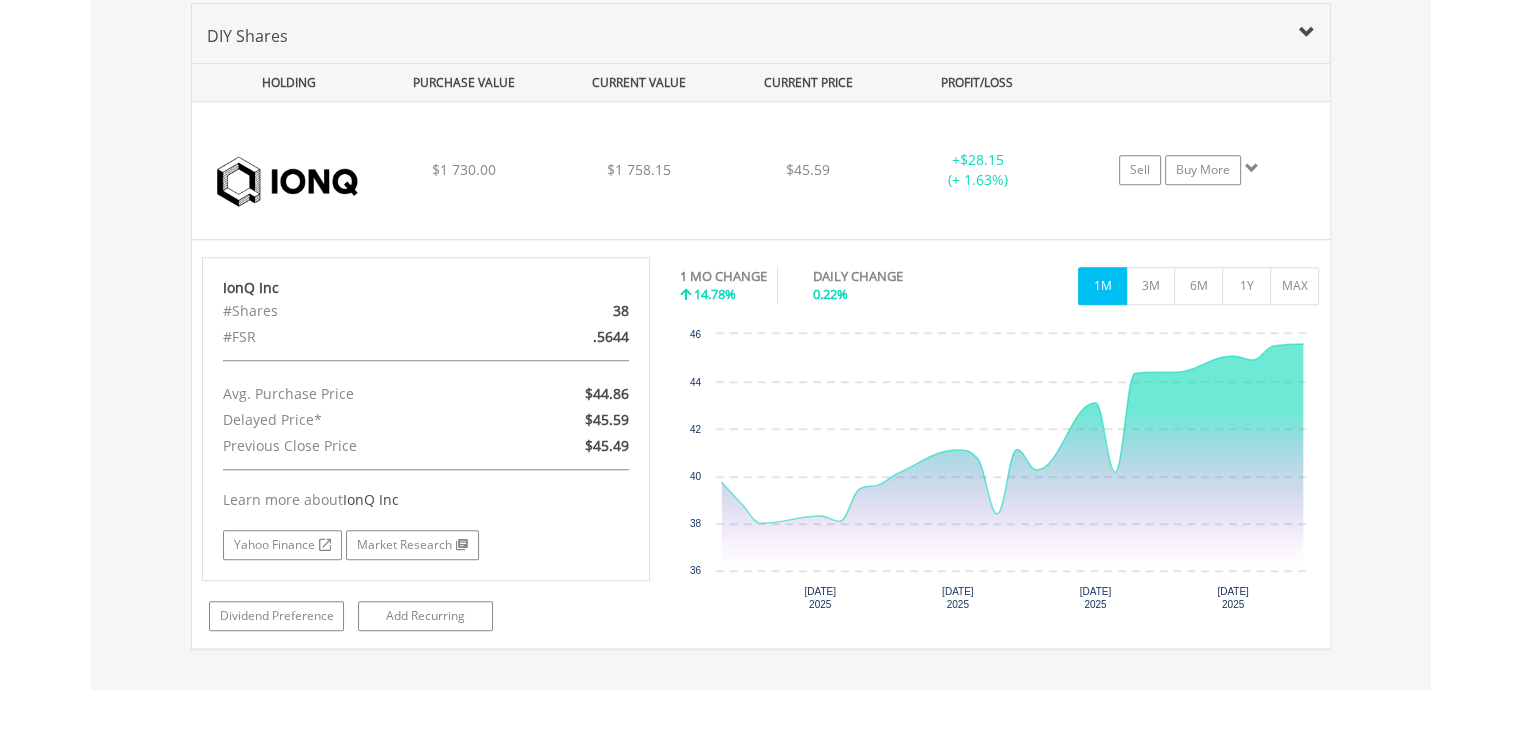 click on "PURCHASE VALUE" at bounding box center (464, 82) 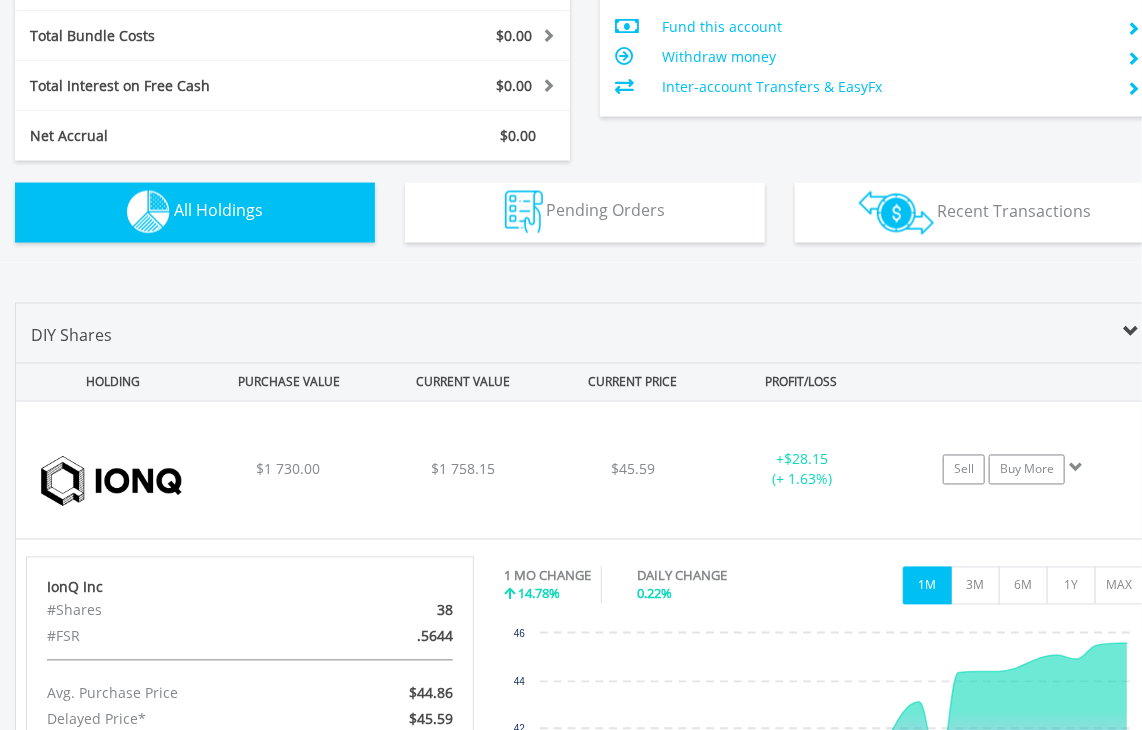 scroll, scrollTop: 1200, scrollLeft: 0, axis: vertical 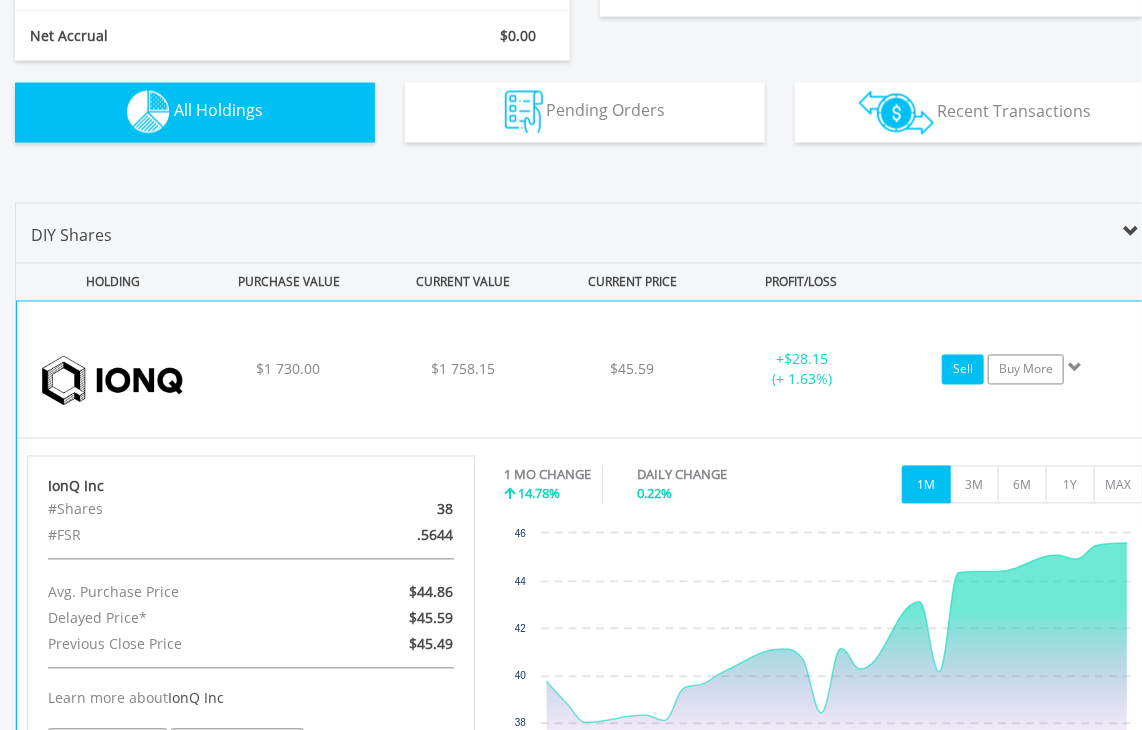 click on "Sell" at bounding box center [963, 370] 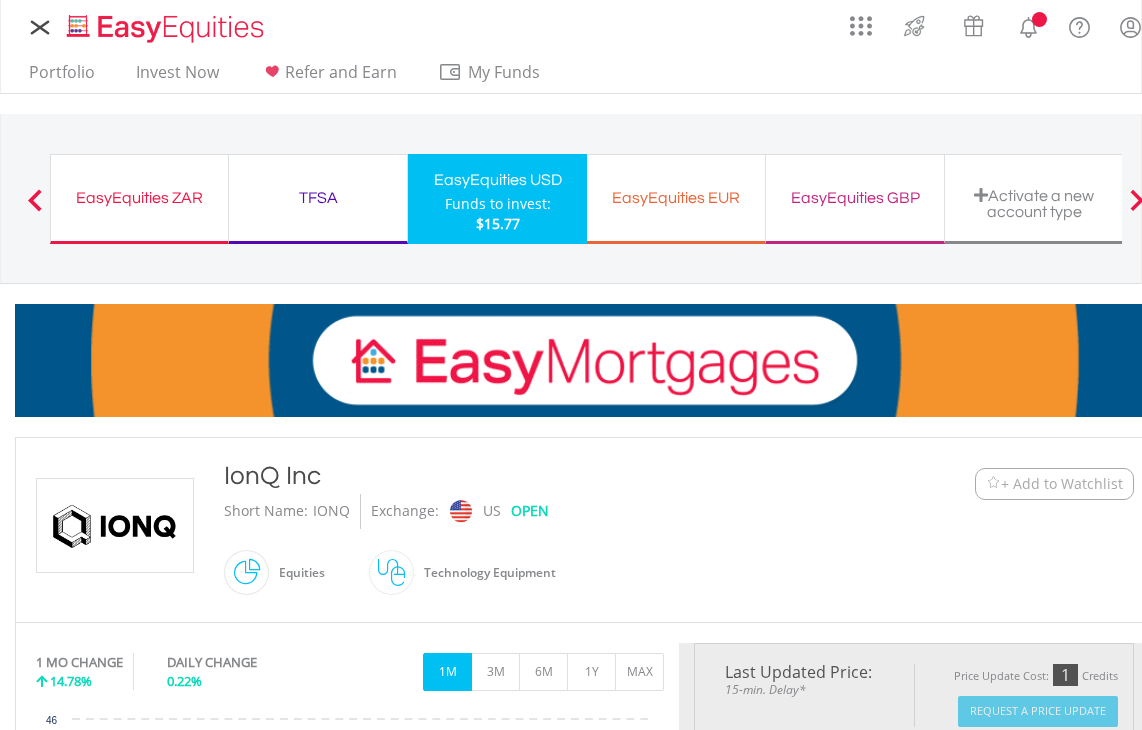 scroll, scrollTop: 0, scrollLeft: 0, axis: both 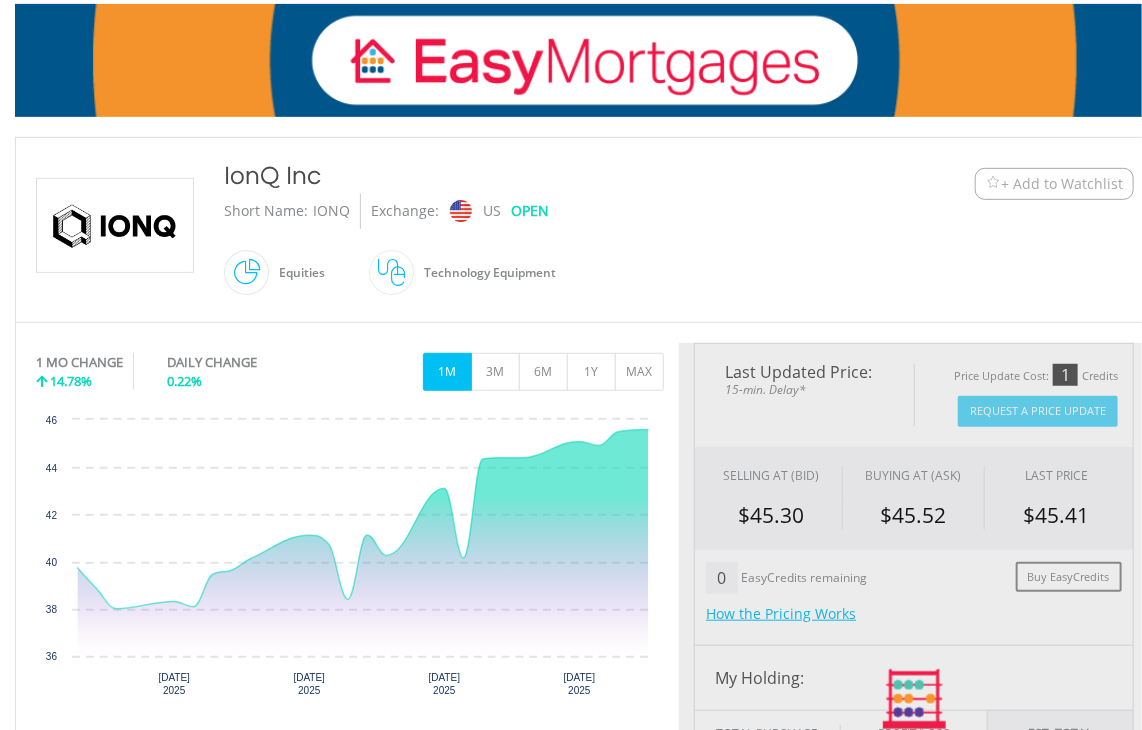 type on "*******" 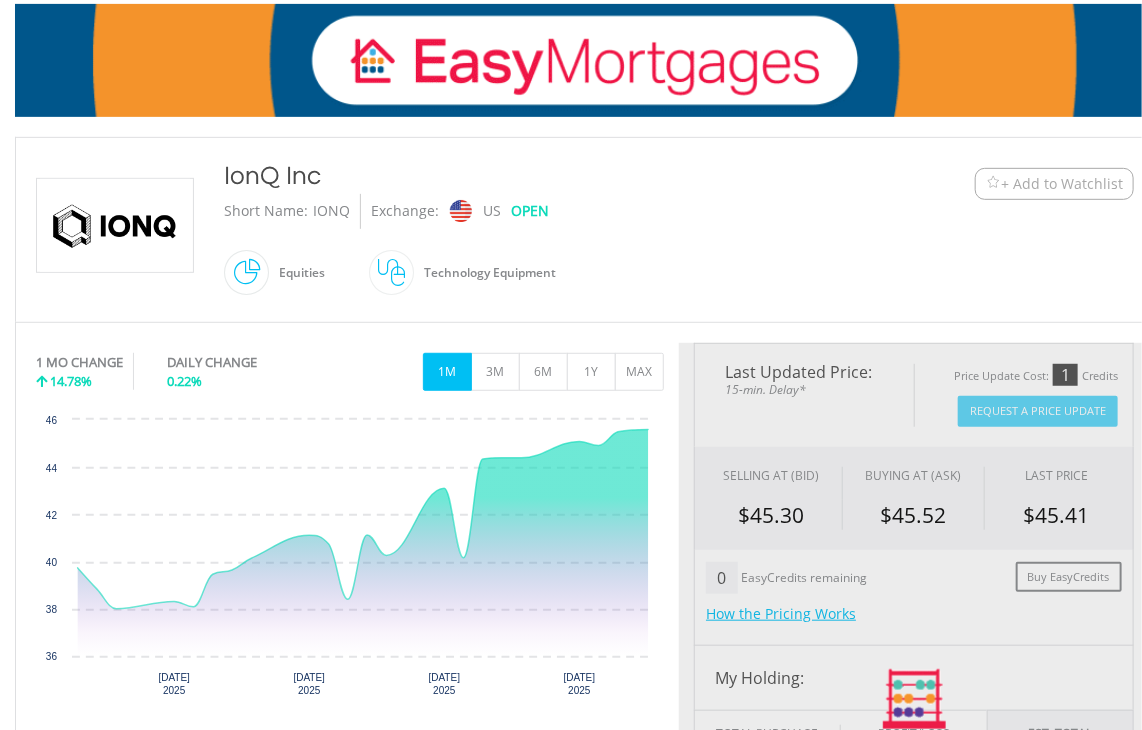 type on "******" 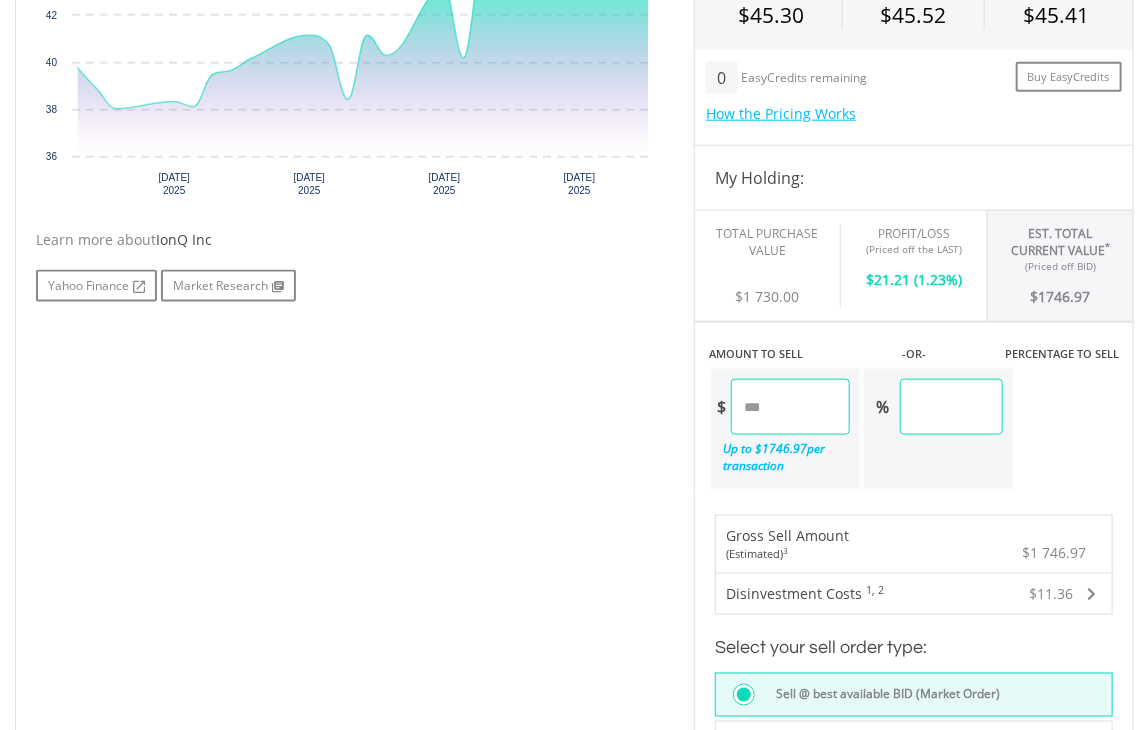 scroll, scrollTop: 200, scrollLeft: 0, axis: vertical 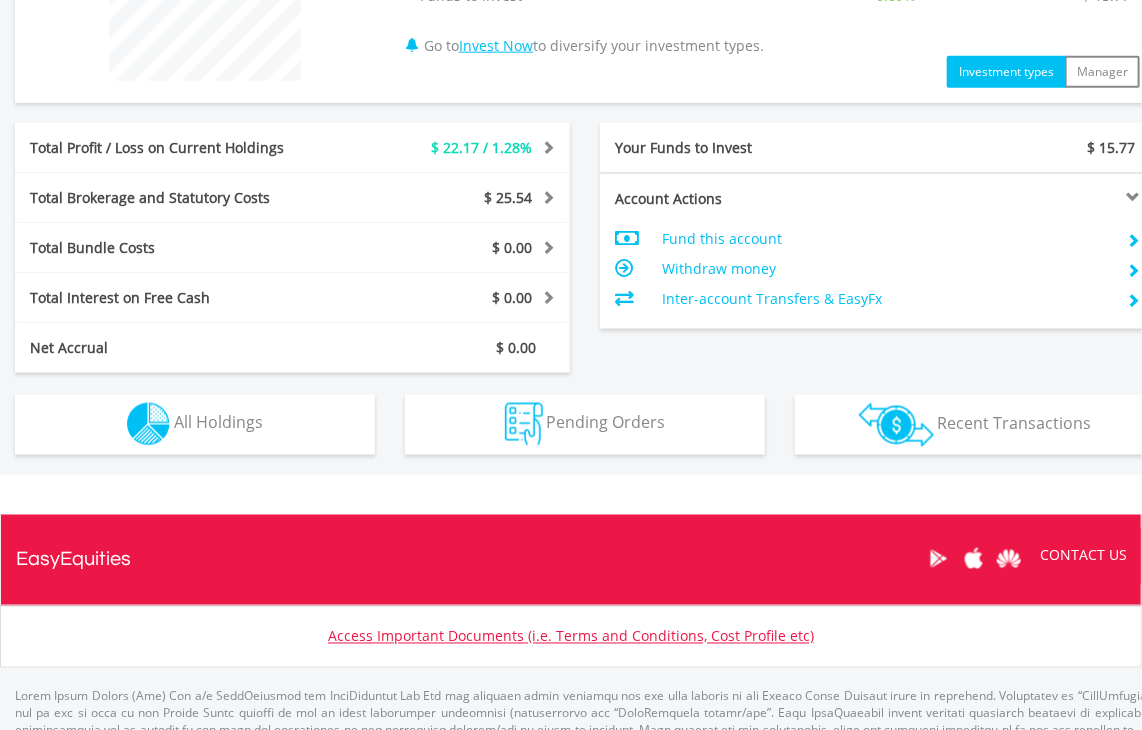 click on "$1 767.94
CURRENT VALUE
Movement on Current Holdings:
$ 22.17
Profit & Loss Value
+ 1.28%
Profit & Loss
﻿
Investment Types" at bounding box center [585, 103] 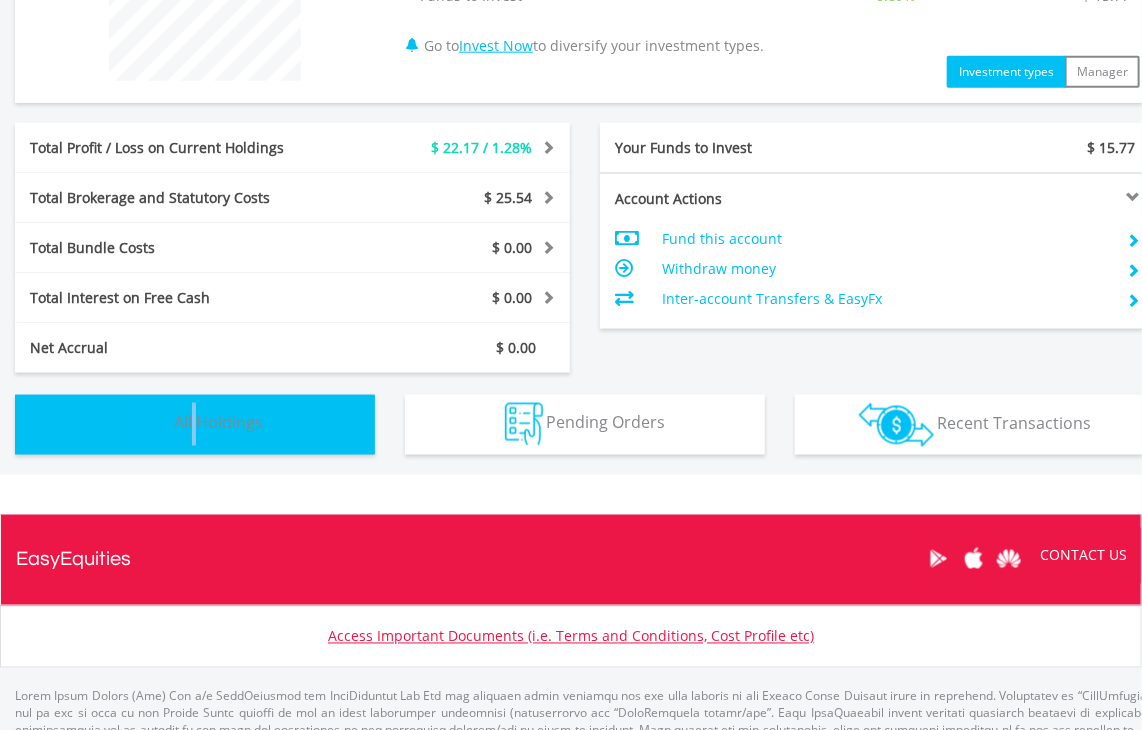 click on "All Holdings" at bounding box center (218, 423) 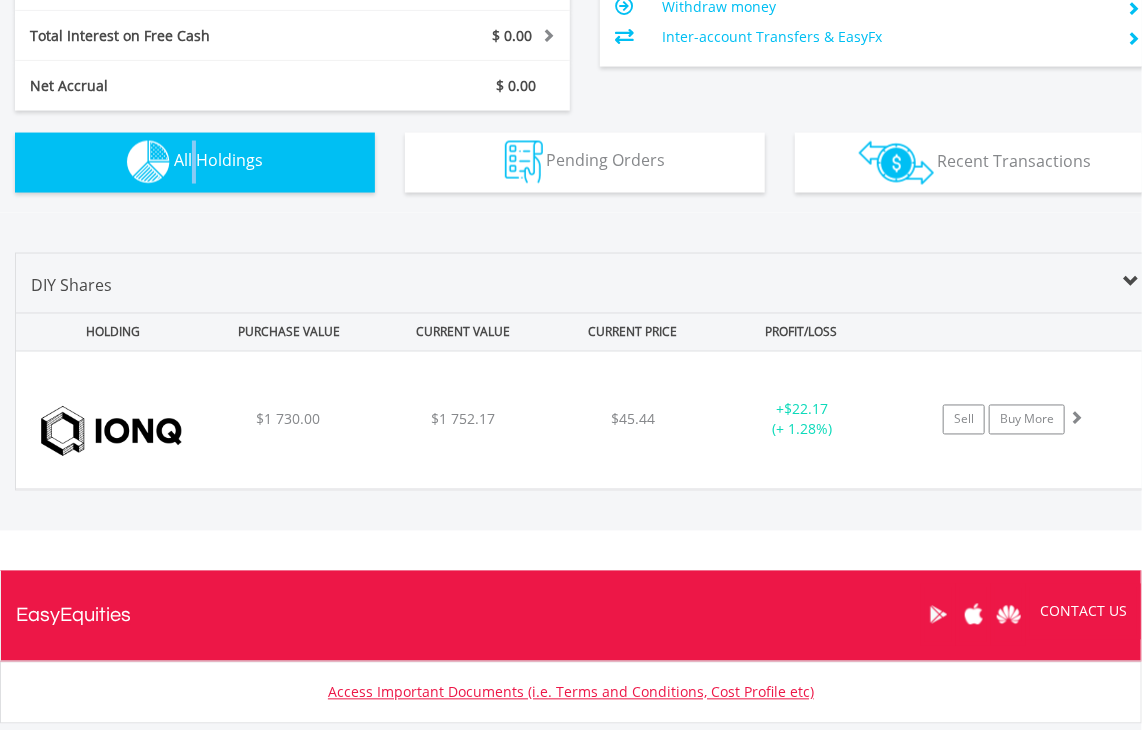 scroll, scrollTop: 1200, scrollLeft: 0, axis: vertical 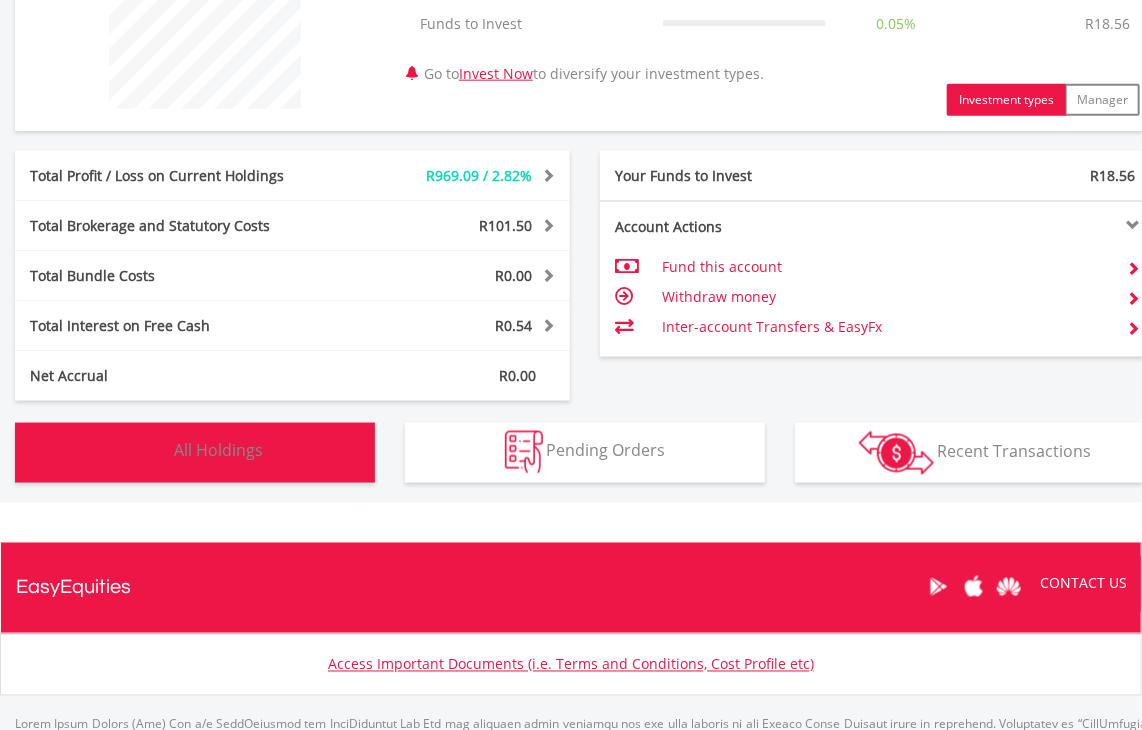 click on "Holdings
All Holdings" at bounding box center (195, 453) 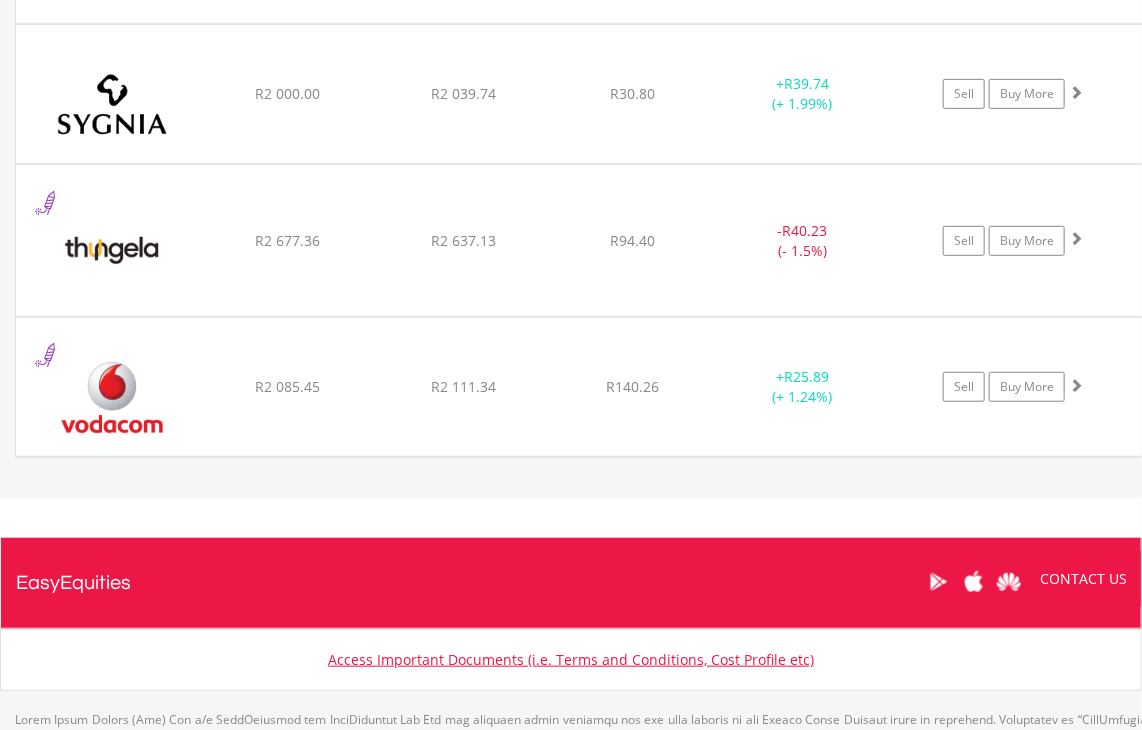 scroll, scrollTop: 3201, scrollLeft: 0, axis: vertical 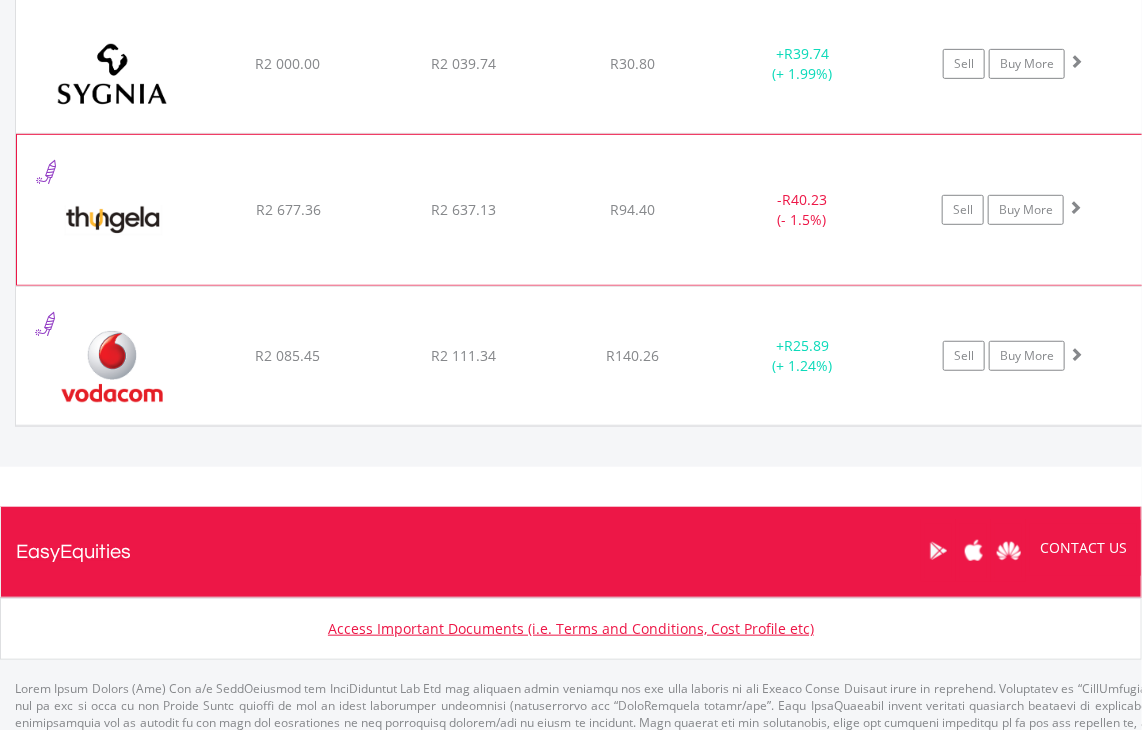 click on "R2 637.13" at bounding box center (463, -1630) 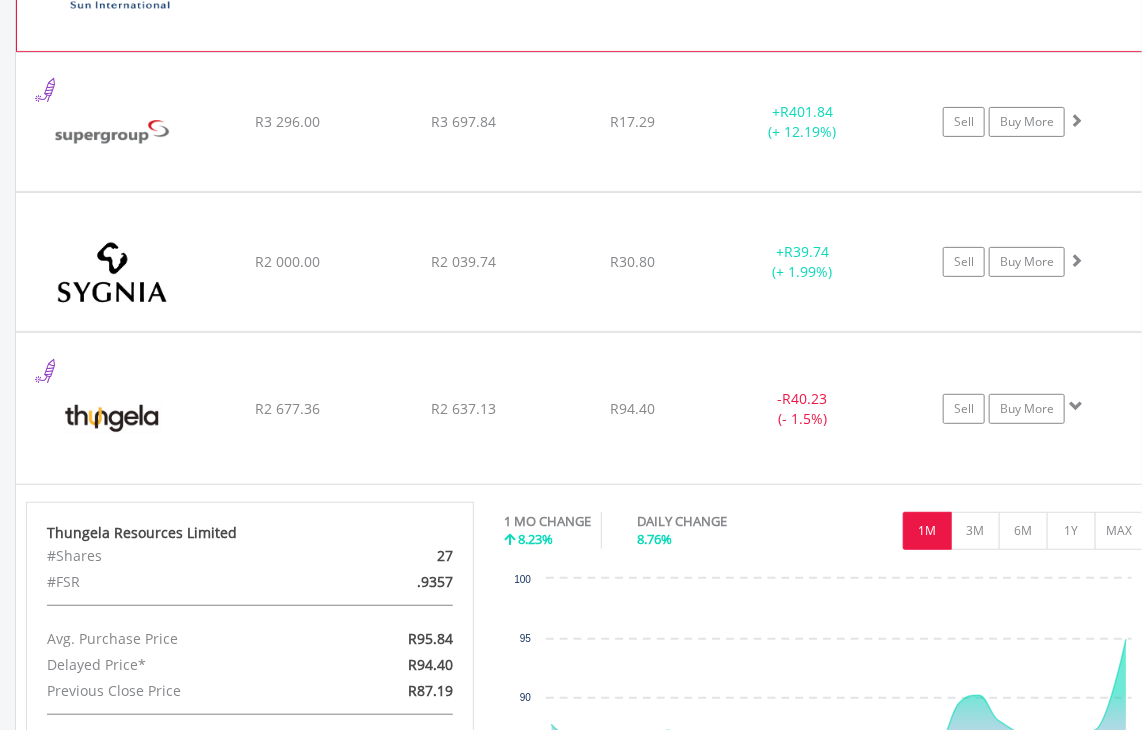 scroll, scrollTop: 3001, scrollLeft: 0, axis: vertical 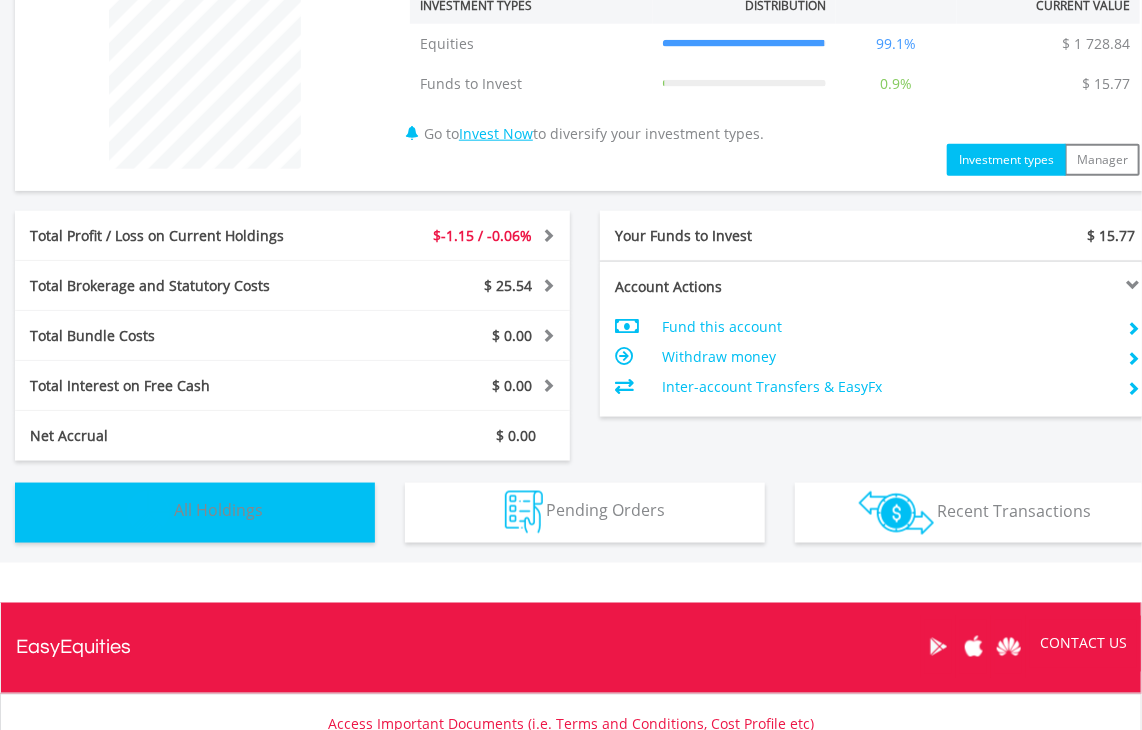 click on "All Holdings" at bounding box center [218, 511] 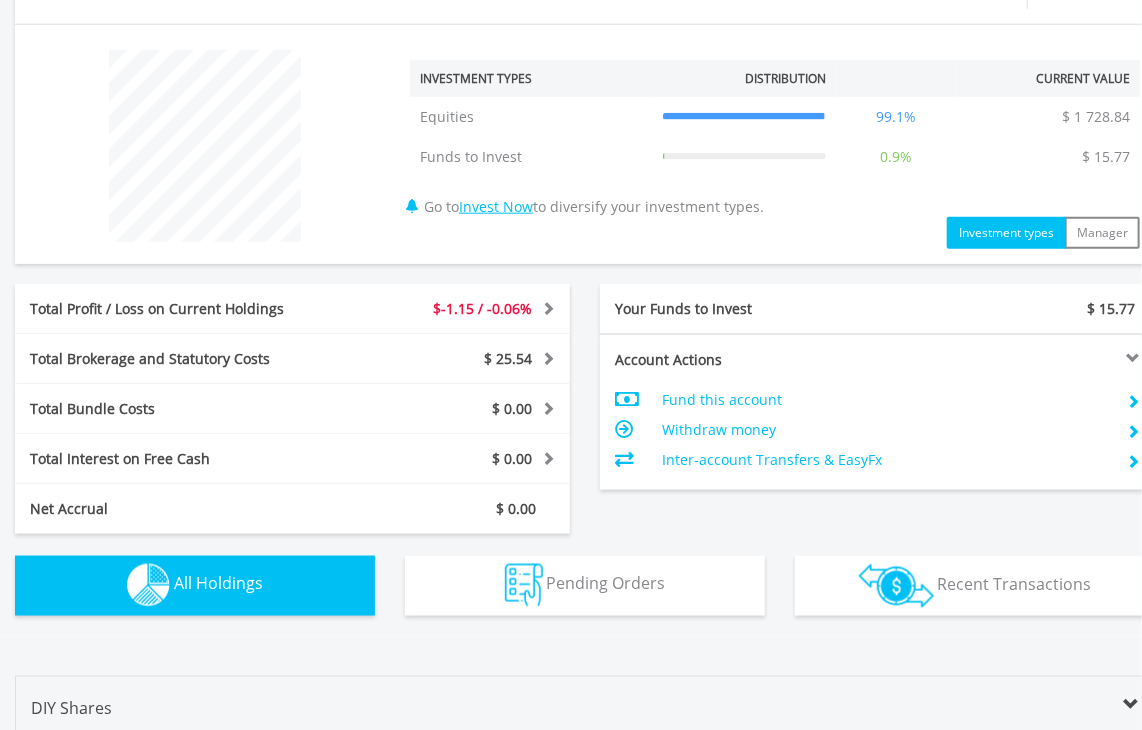 scroll, scrollTop: 542, scrollLeft: 0, axis: vertical 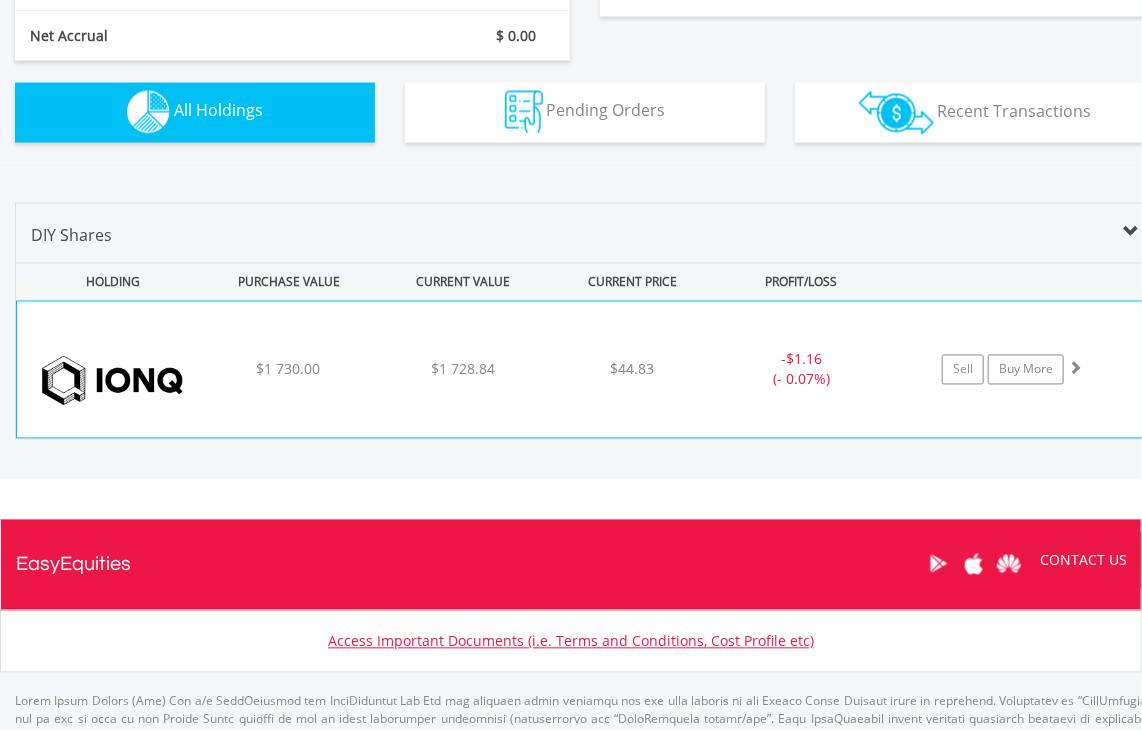 click on "$1 728.84" at bounding box center [463, 370] 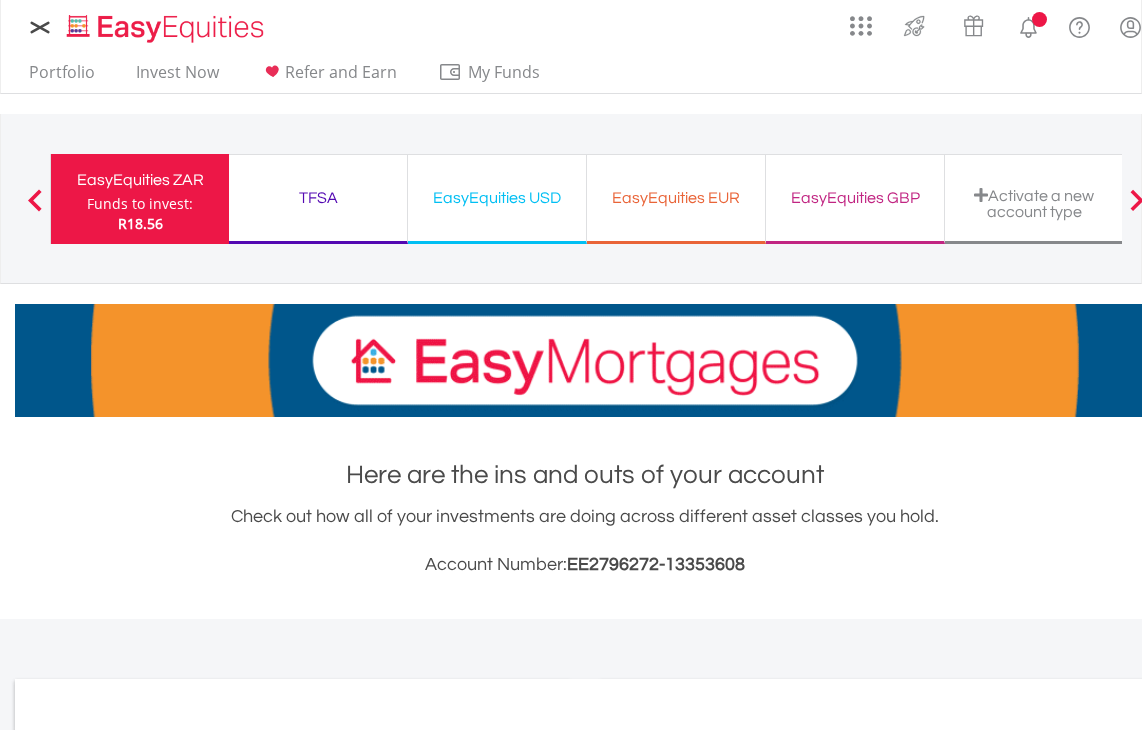 scroll, scrollTop: 0, scrollLeft: 0, axis: both 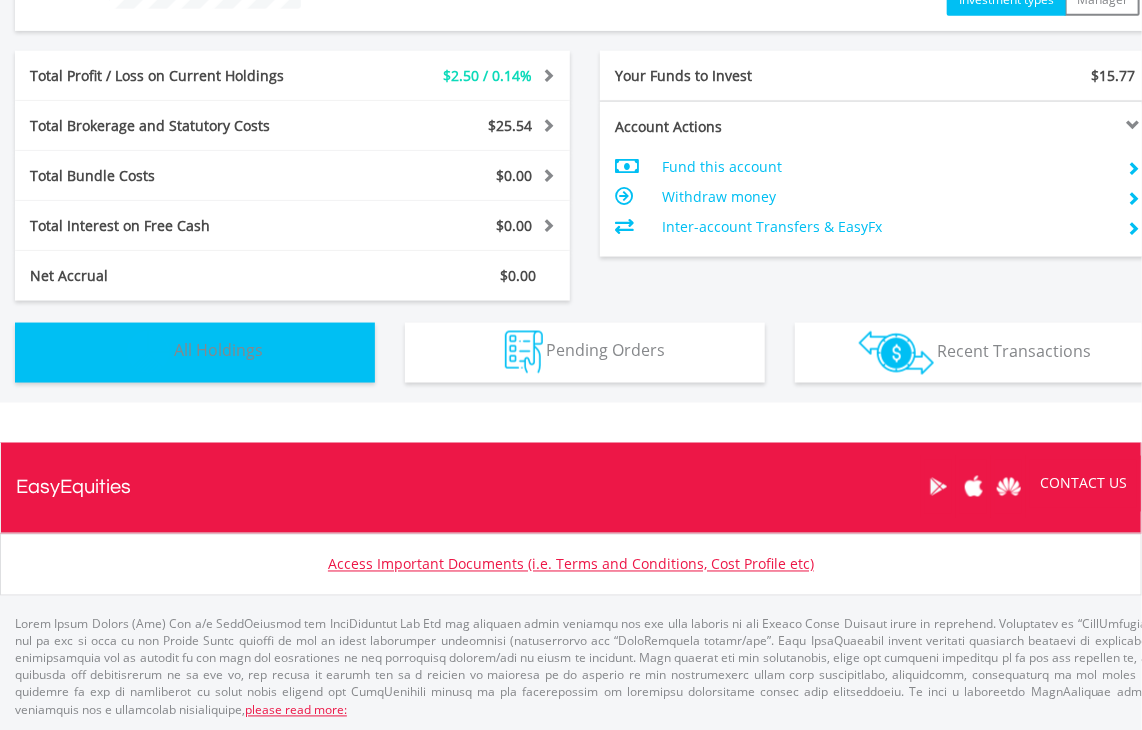 click on "All Holdings" at bounding box center (218, 351) 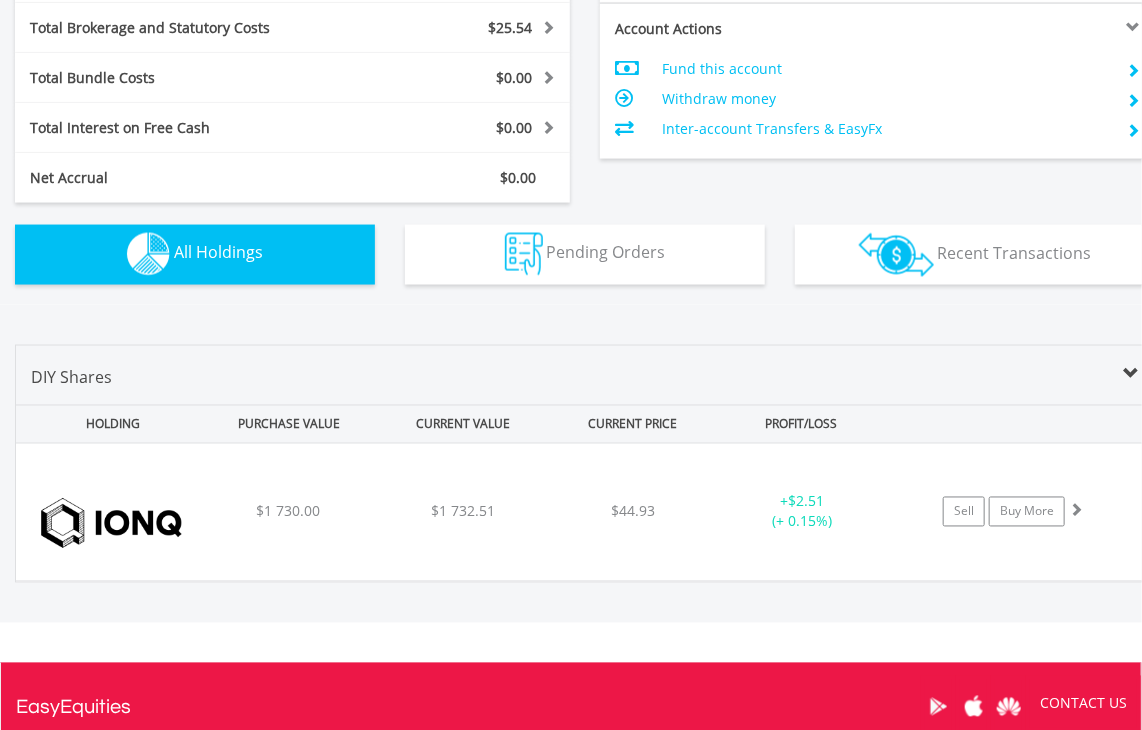 scroll, scrollTop: 1276, scrollLeft: 0, axis: vertical 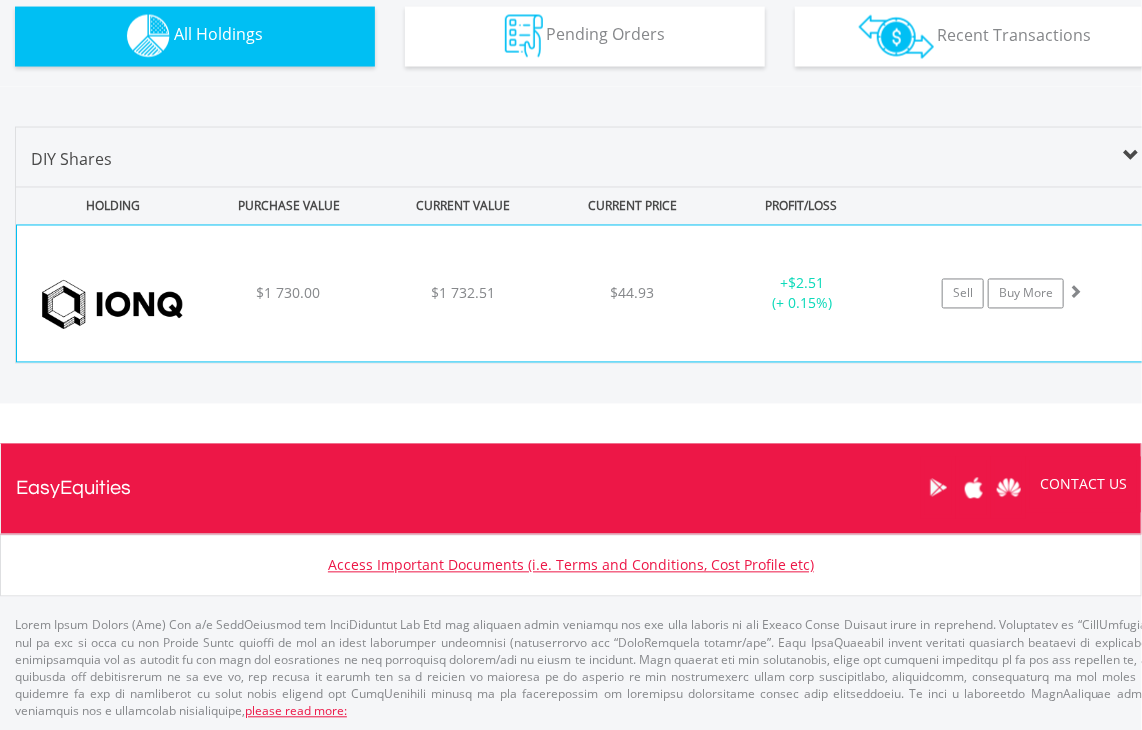 click on "﻿
IonQ Inc
$1 730.00
$1 732.51
$44.93
+  $2.51 (+ 0.15%)
Sell
Buy More" at bounding box center [585, 294] 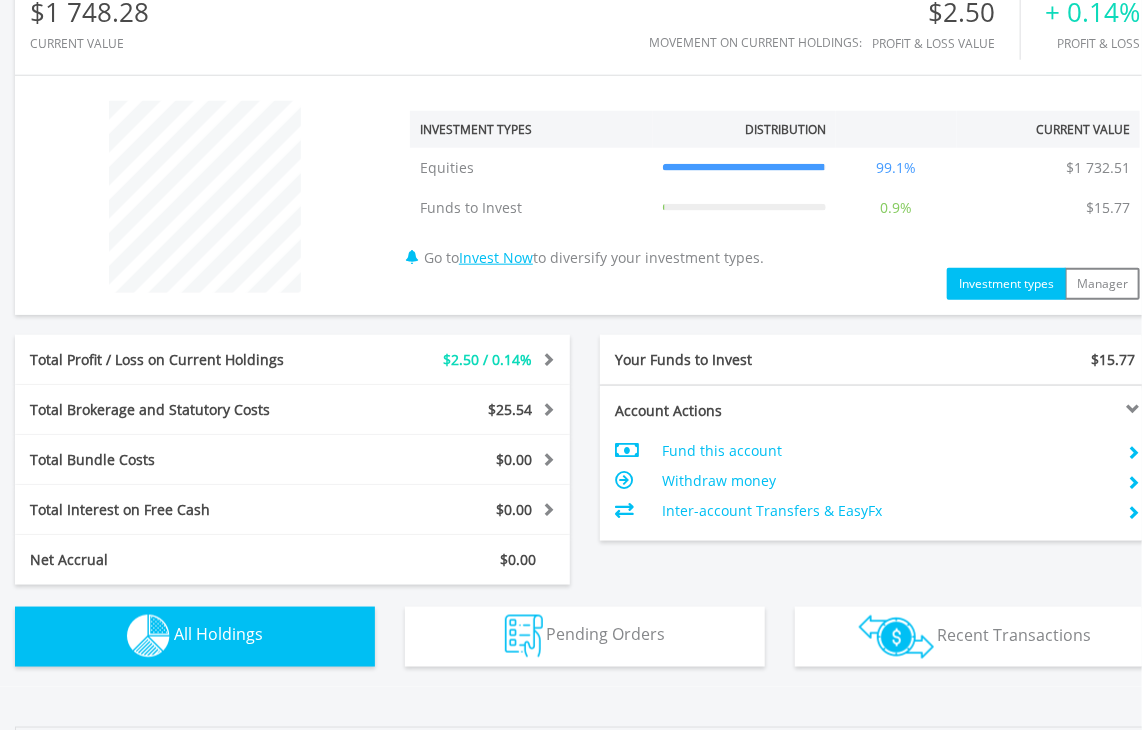 scroll, scrollTop: 276, scrollLeft: 0, axis: vertical 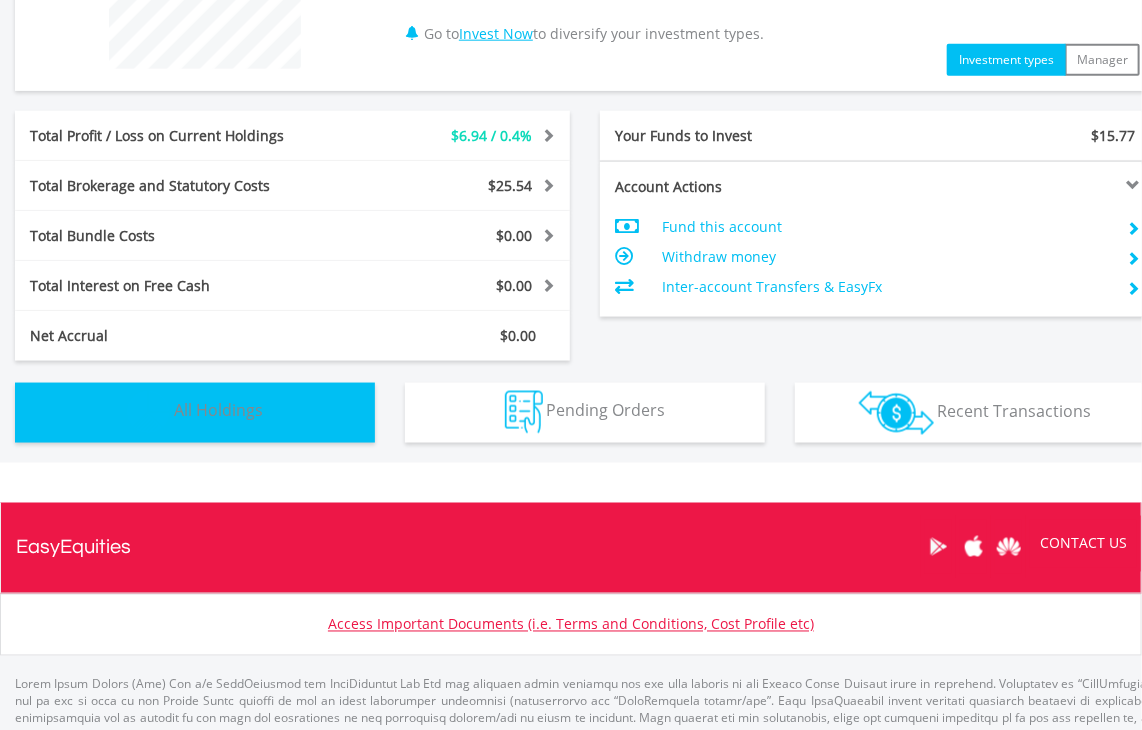 click on "All Holdings" at bounding box center (218, 411) 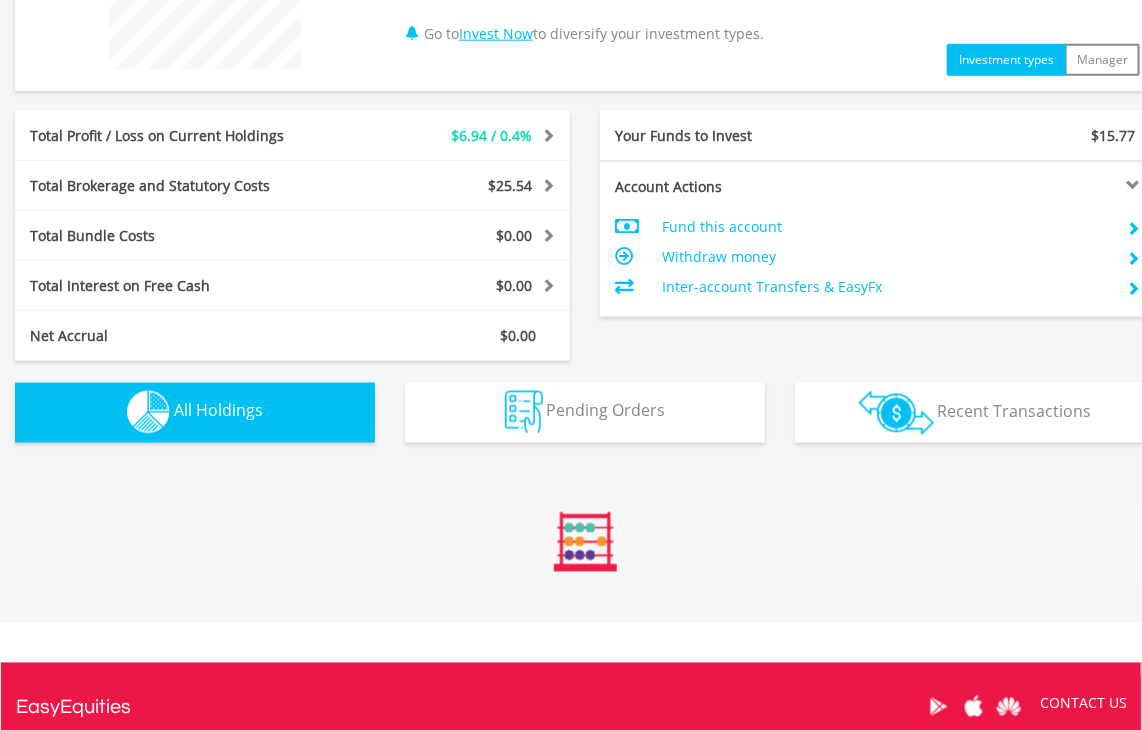 scroll, scrollTop: 1276, scrollLeft: 0, axis: vertical 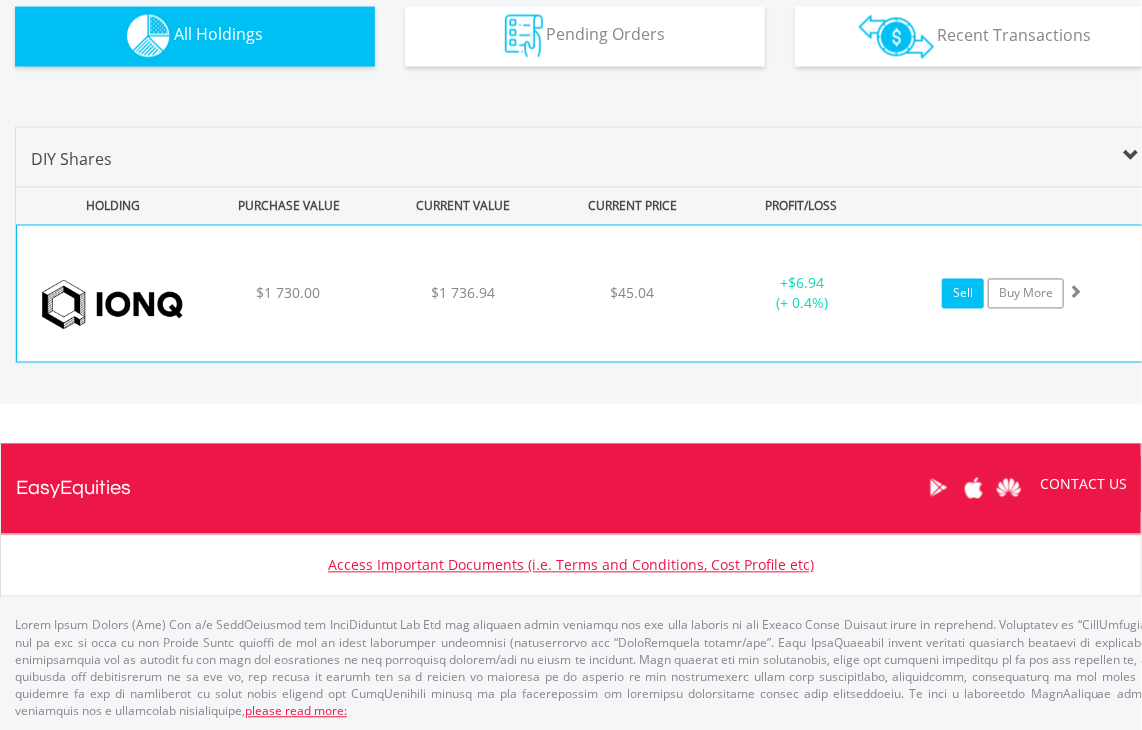 click on "Sell" at bounding box center [963, 294] 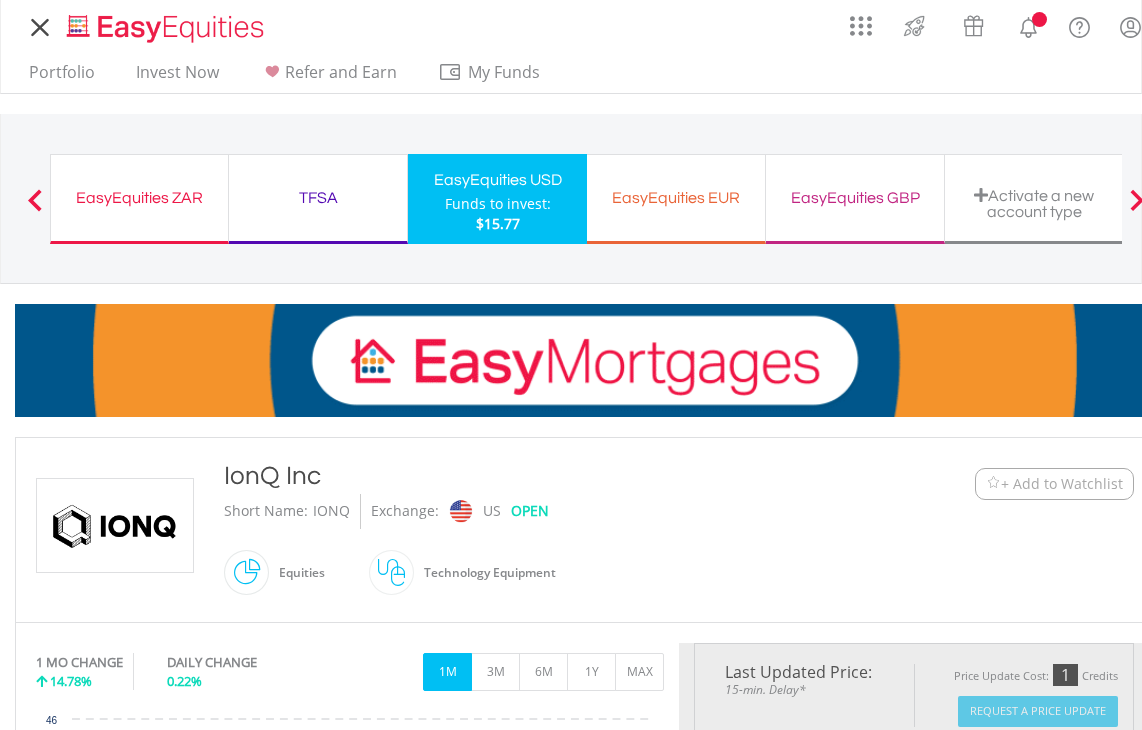 scroll, scrollTop: 0, scrollLeft: 0, axis: both 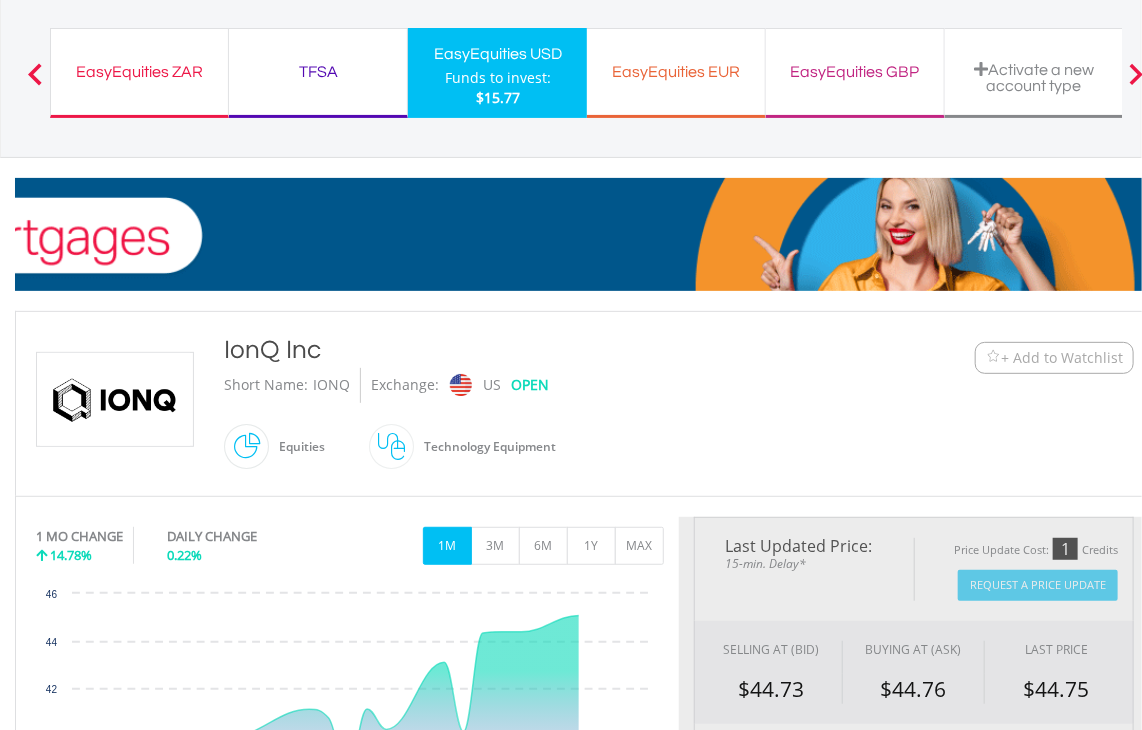 type on "*******" 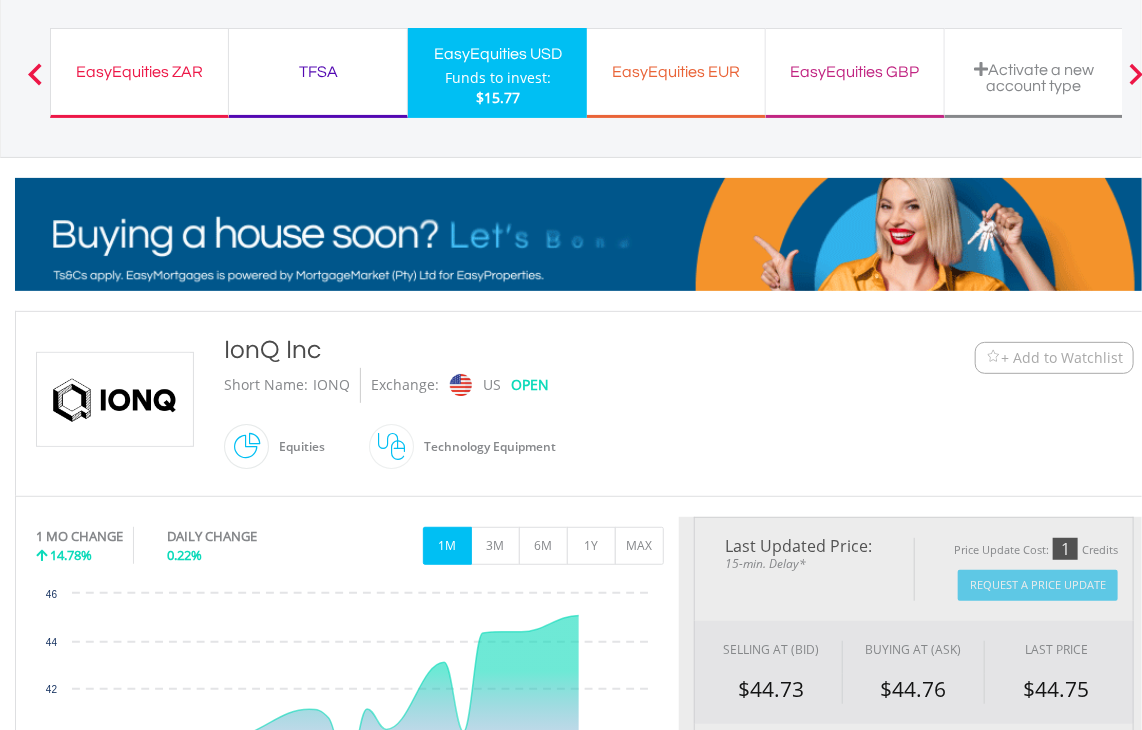 type on "******" 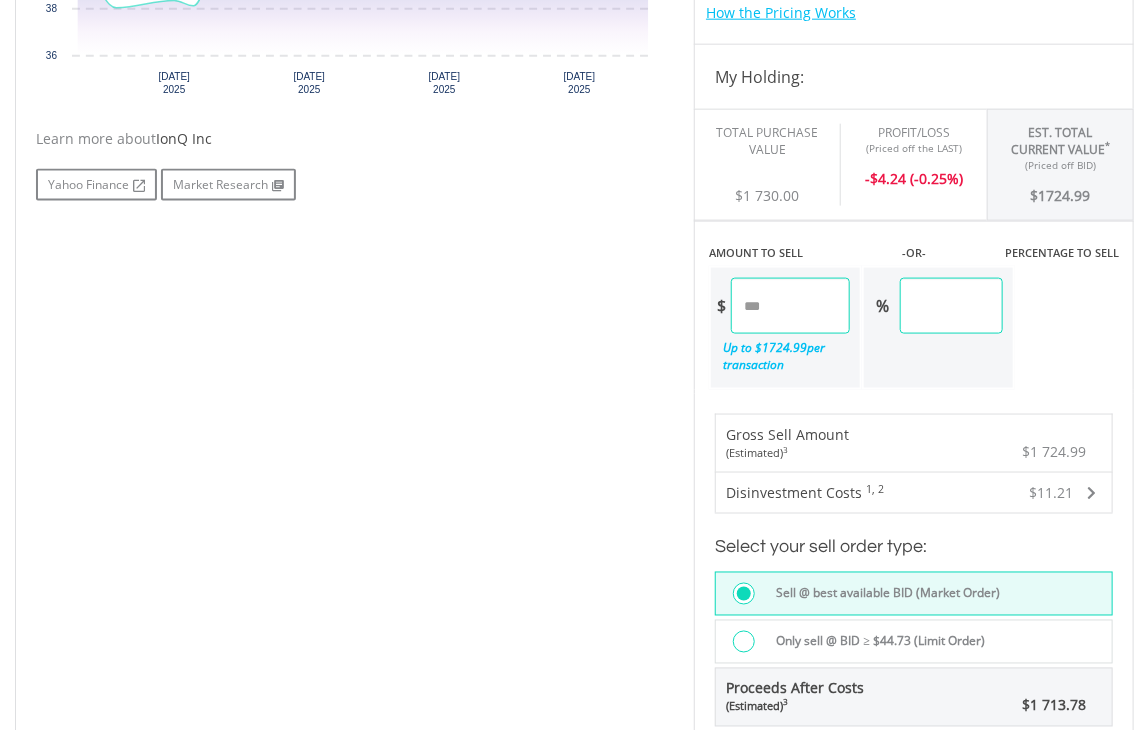 scroll, scrollTop: 1100, scrollLeft: 0, axis: vertical 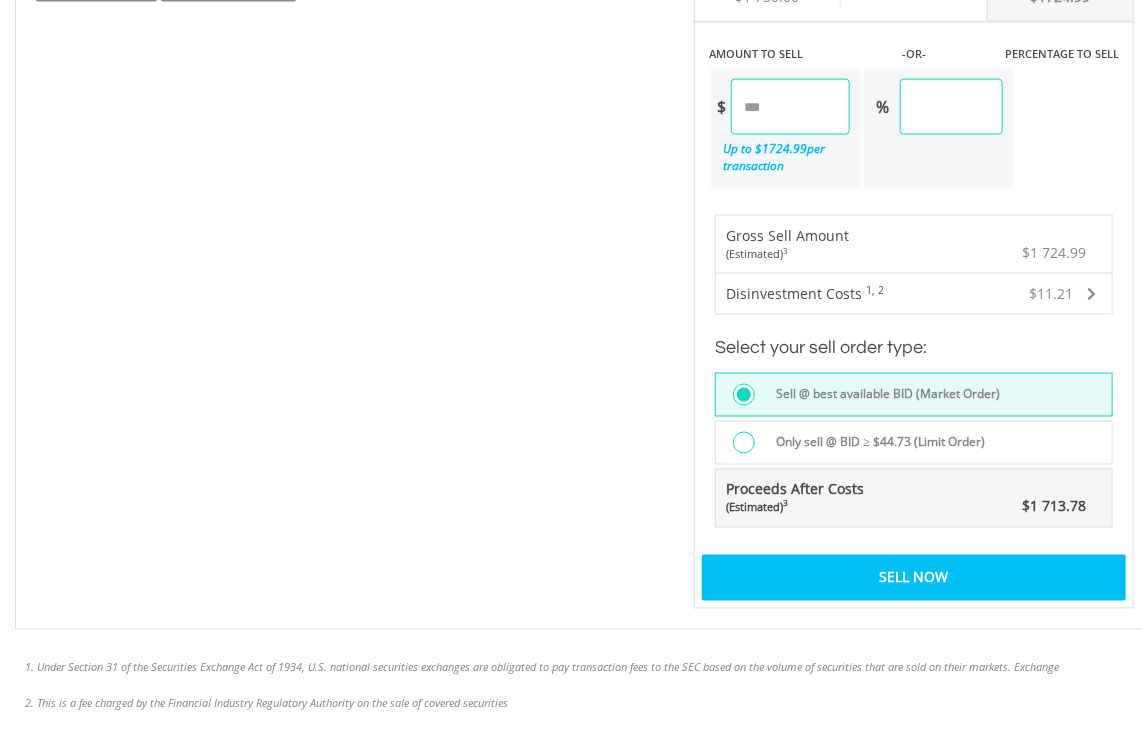 click at bounding box center (744, 443) 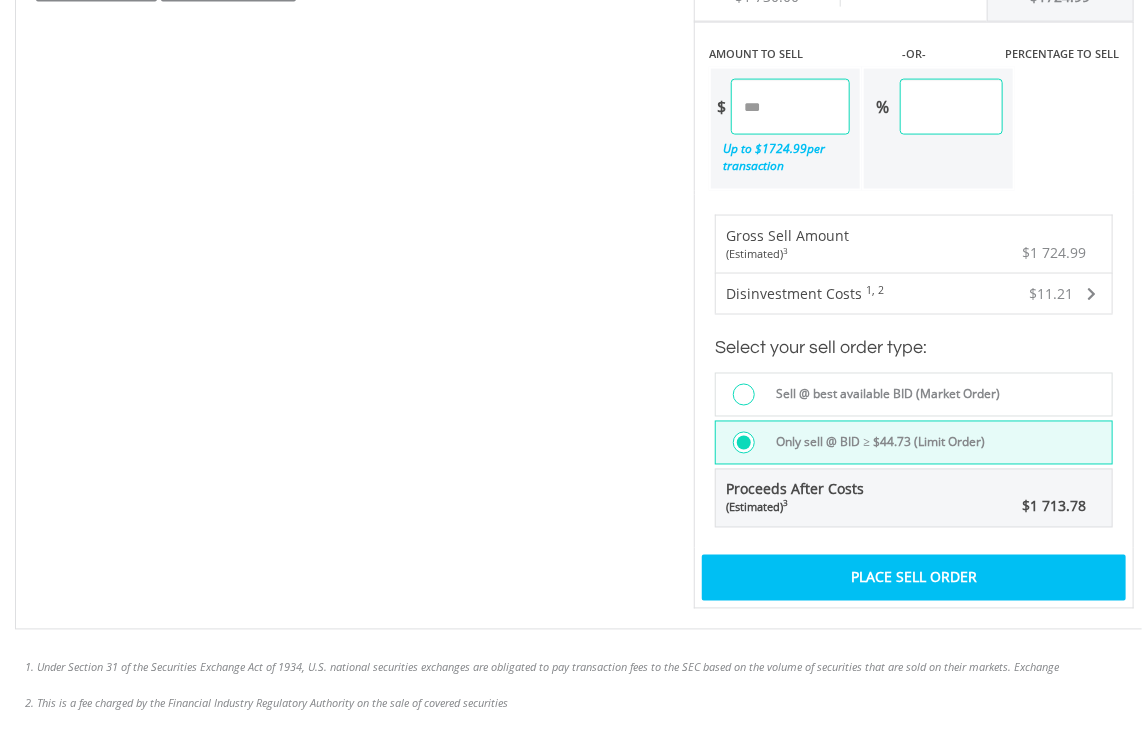 click on "Place Sell Order" at bounding box center (914, 578) 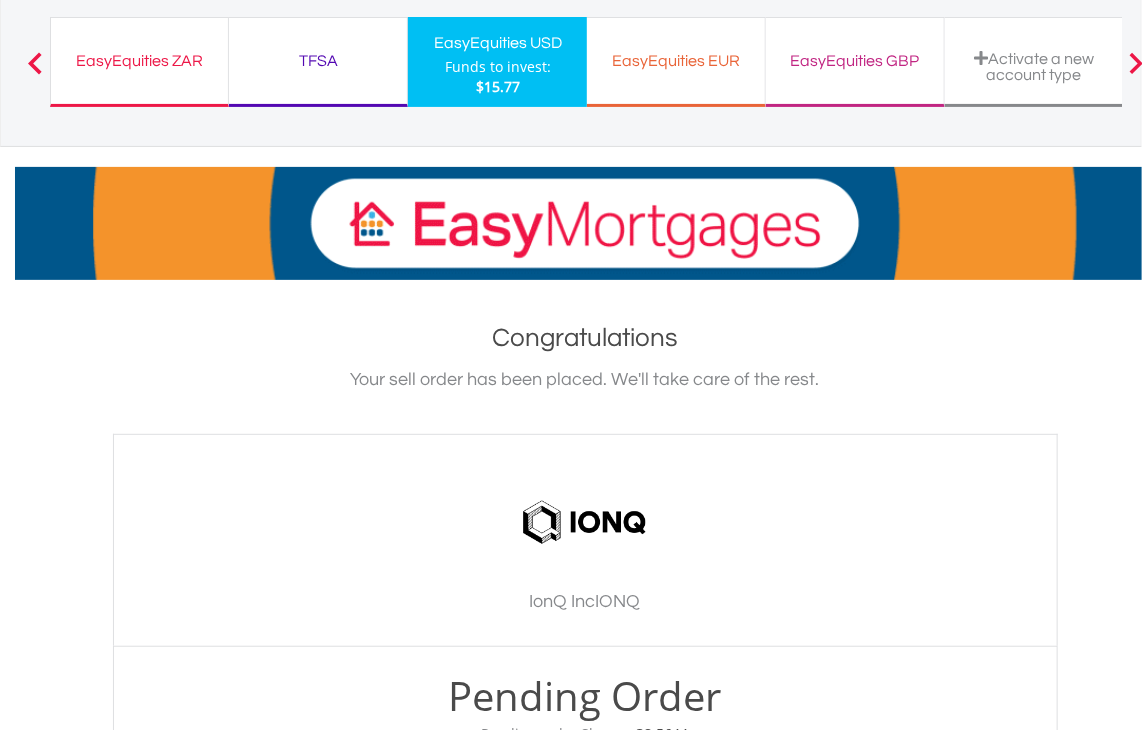 scroll, scrollTop: 400, scrollLeft: 0, axis: vertical 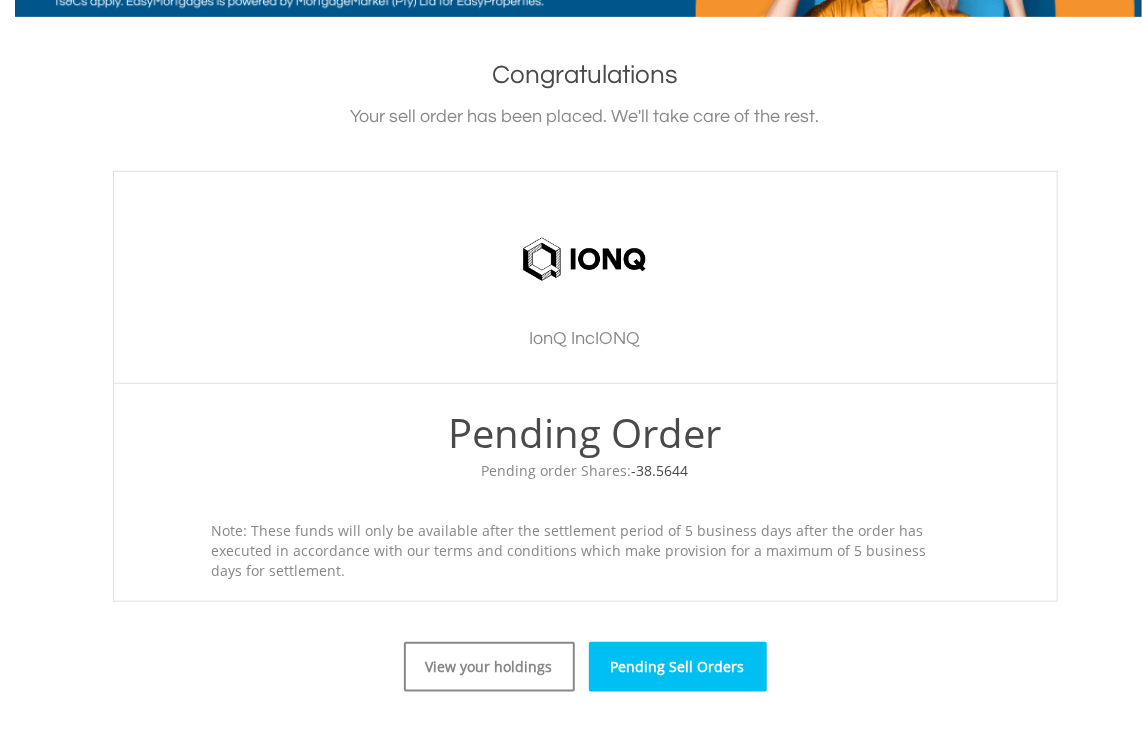 click on "Pending Sell Orders" at bounding box center [678, 667] 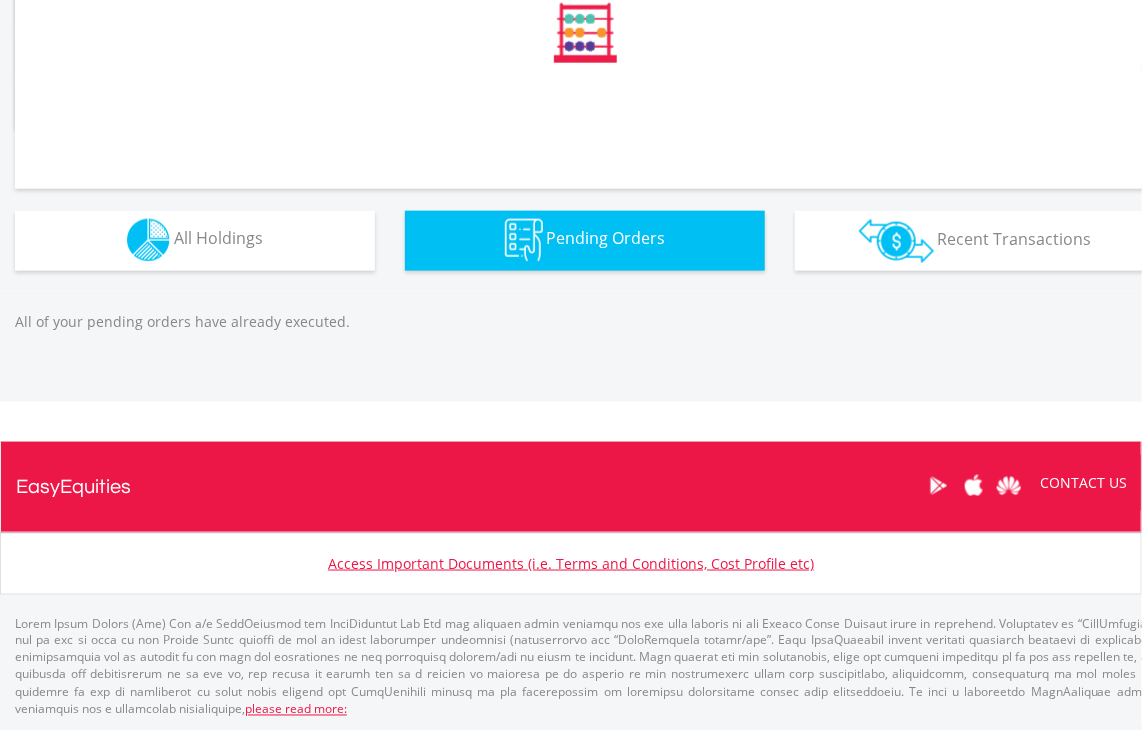scroll, scrollTop: 1064, scrollLeft: 0, axis: vertical 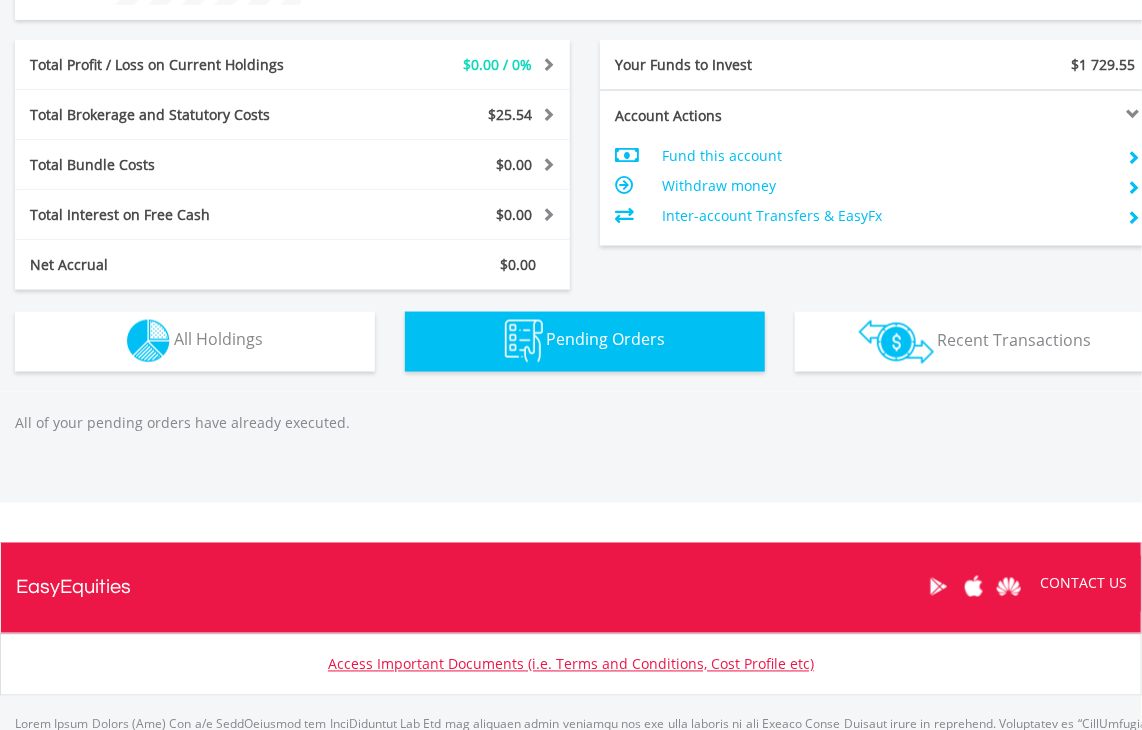 click at bounding box center [524, 341] 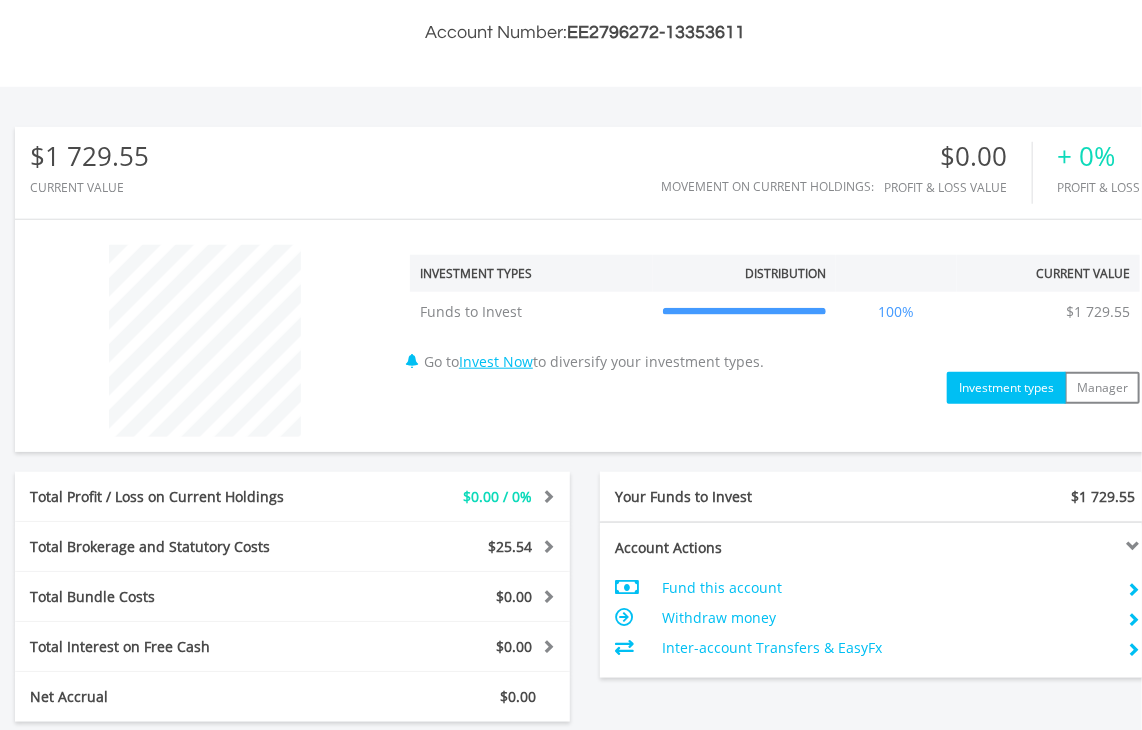 scroll, scrollTop: 800, scrollLeft: 0, axis: vertical 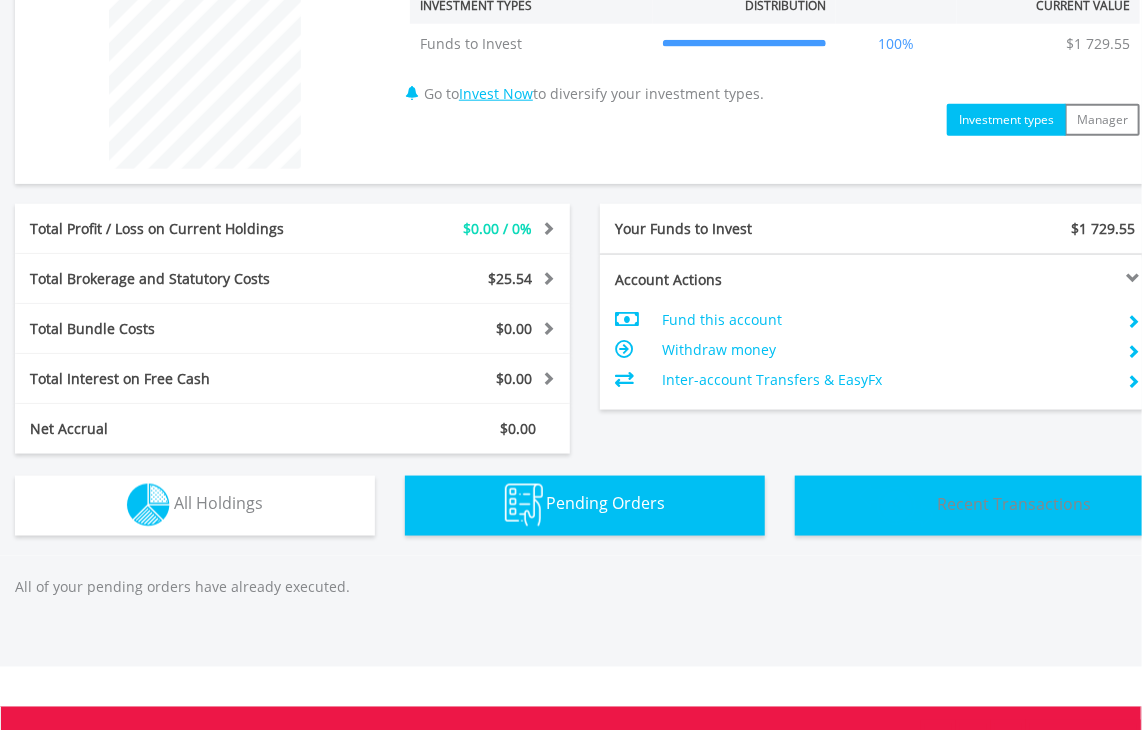 click on "Transactions
Recent Transactions" at bounding box center (975, 506) 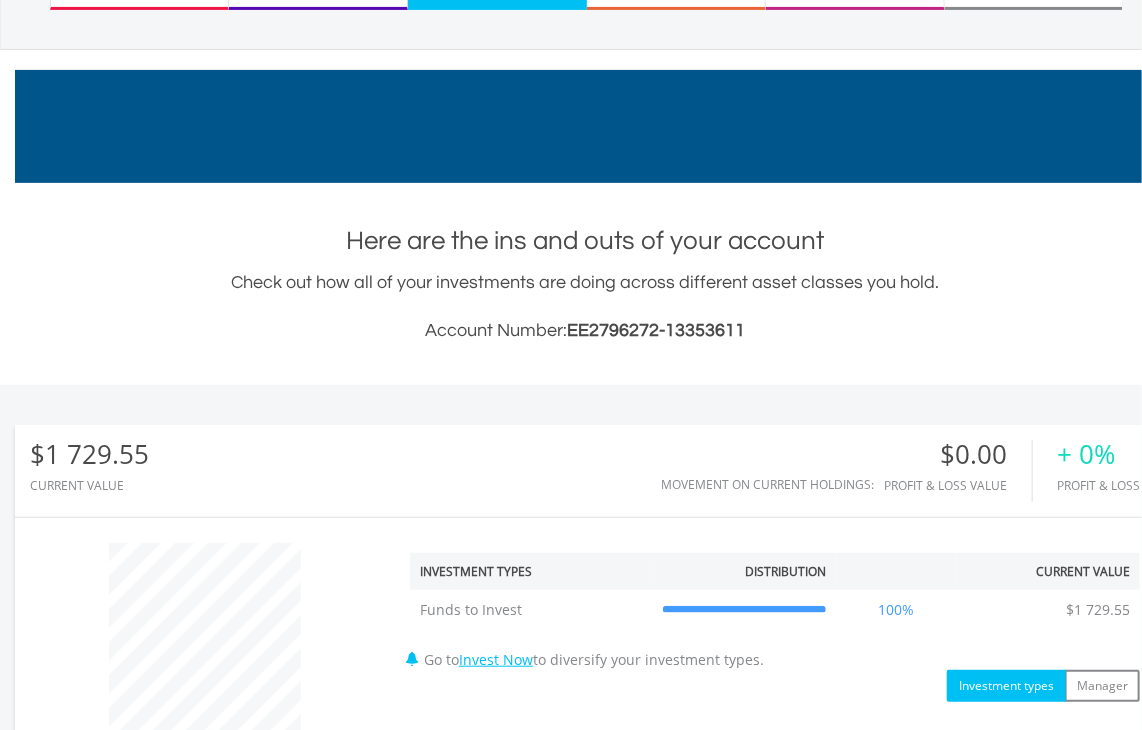scroll, scrollTop: 0, scrollLeft: 0, axis: both 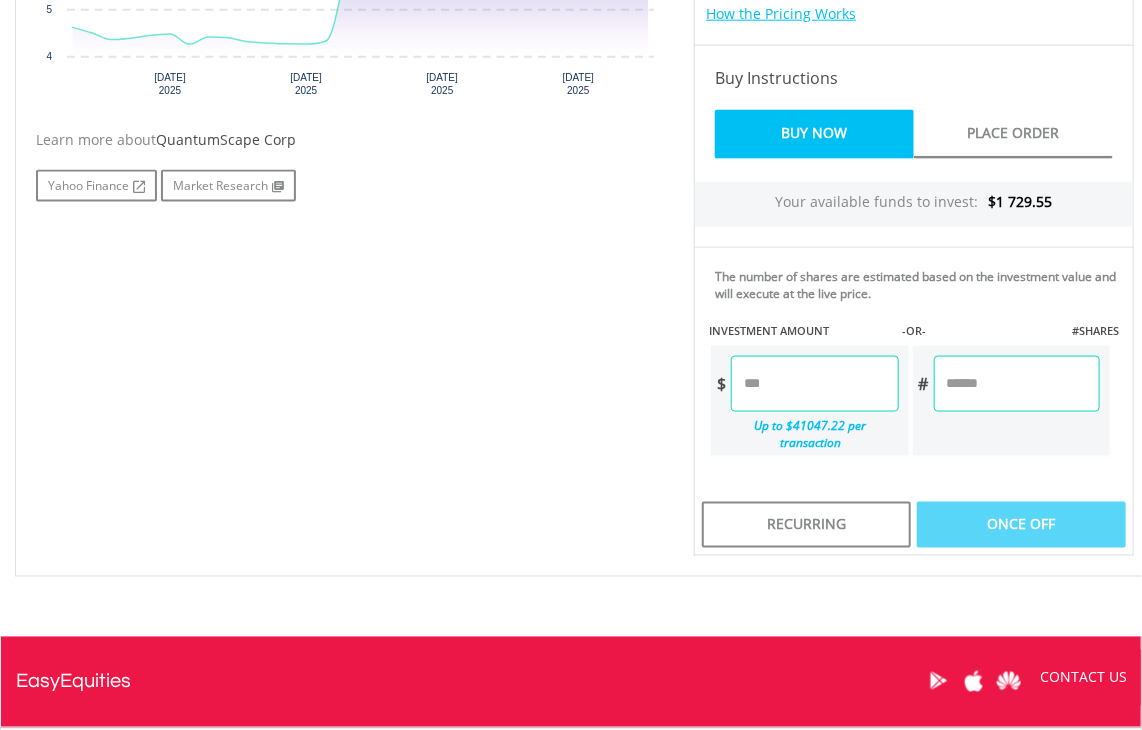 click at bounding box center [814, 384] 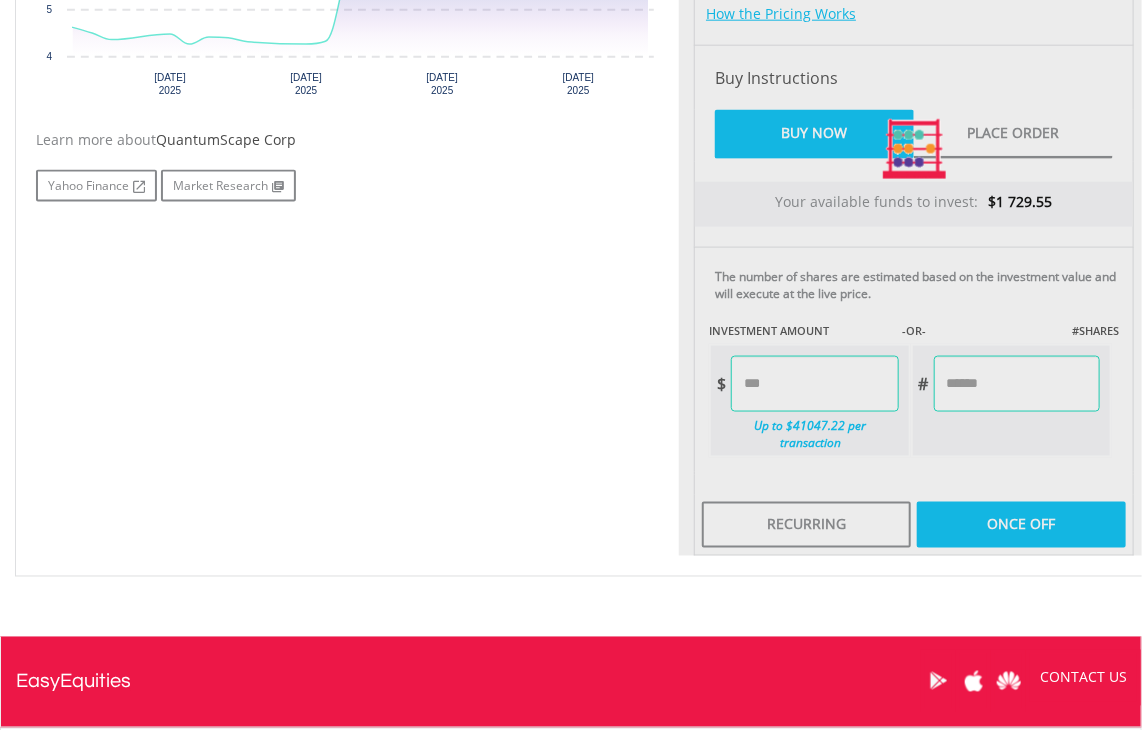 type on "*******" 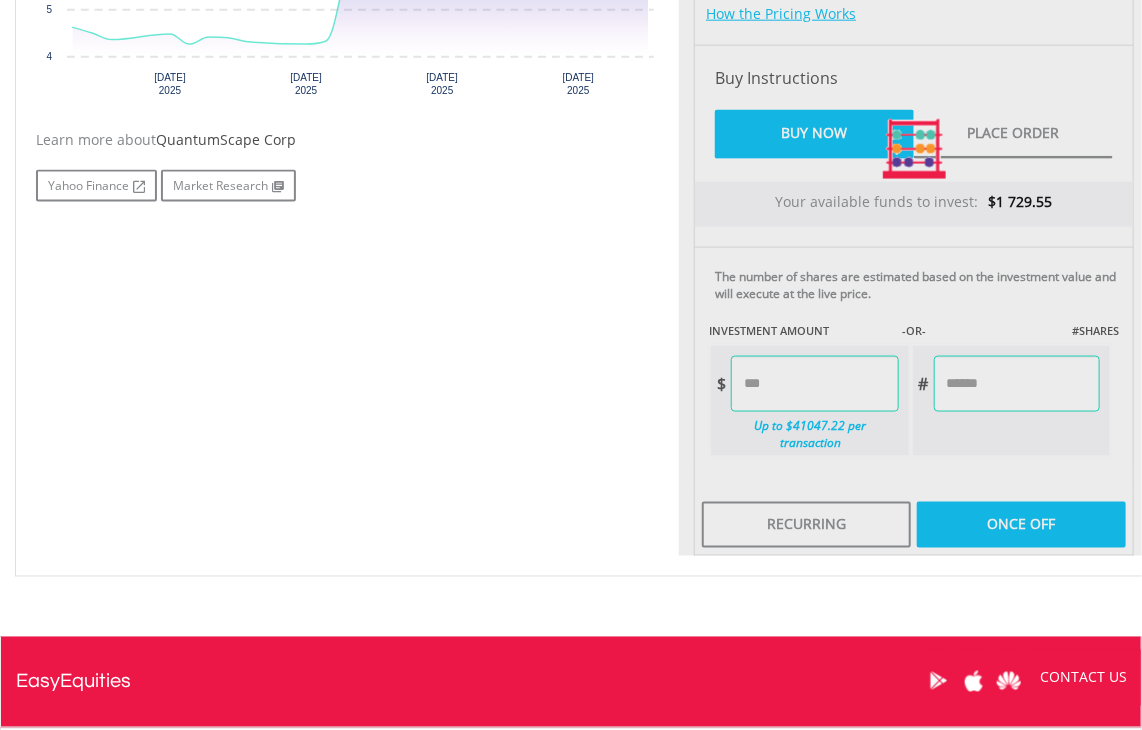 click on "Last Updated Price:
15-min. Delay*
Price Update Cost:
1
Credits
Request A Price Update
Request Update
SELLING AT (BID)
BUYING AT                     (ASK)
LAST PRICE
$8.69
$8.70
$8.70
0
$" at bounding box center [914, 149] 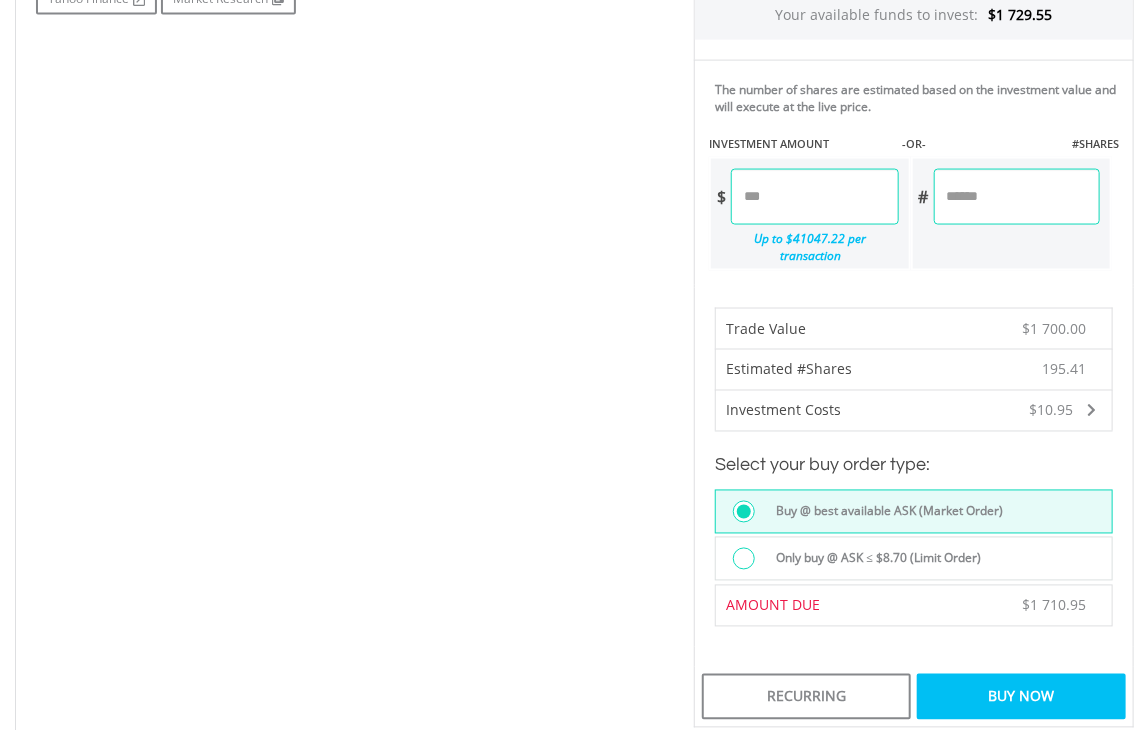 scroll, scrollTop: 1100, scrollLeft: 0, axis: vertical 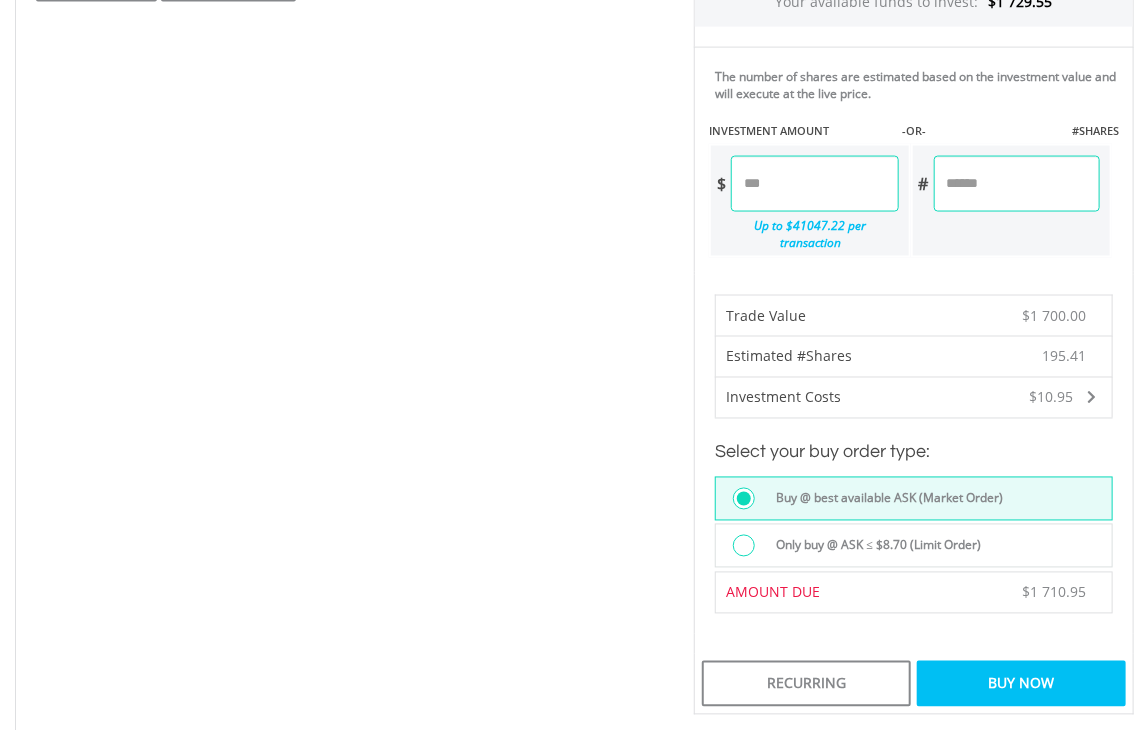 click on "***" at bounding box center [1017, 184] 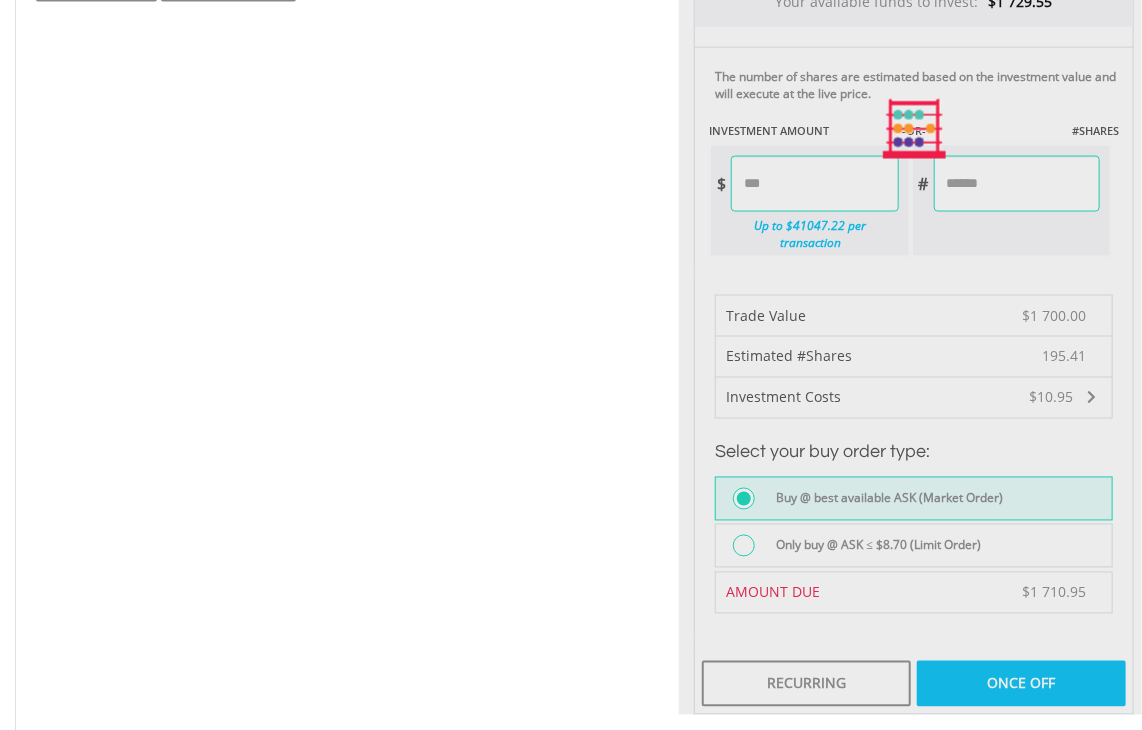 type on "*******" 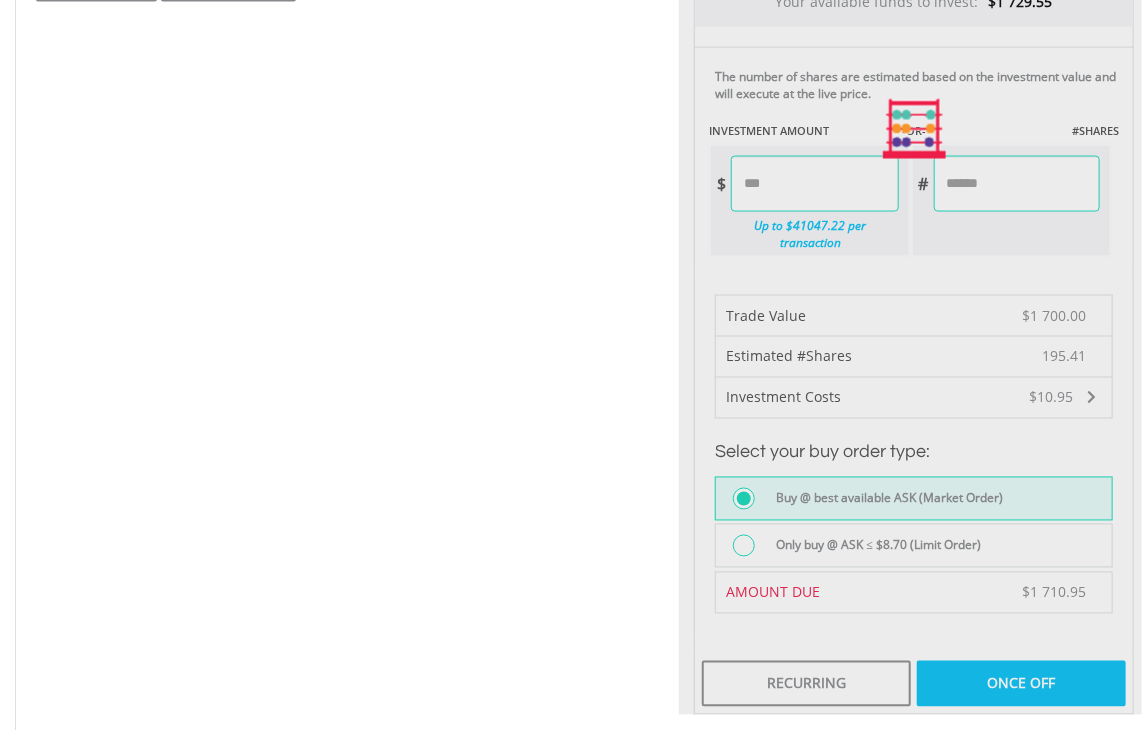 click on "Last Updated Price:
15-min. Delay*
Price Update Cost:
1
Credits
Request A Price Update
Request Update
SELLING AT (BID)
BUYING AT                     (ASK)
LAST PRICE
$8.69
$8.70
$8.70
0
$" at bounding box center [914, 129] 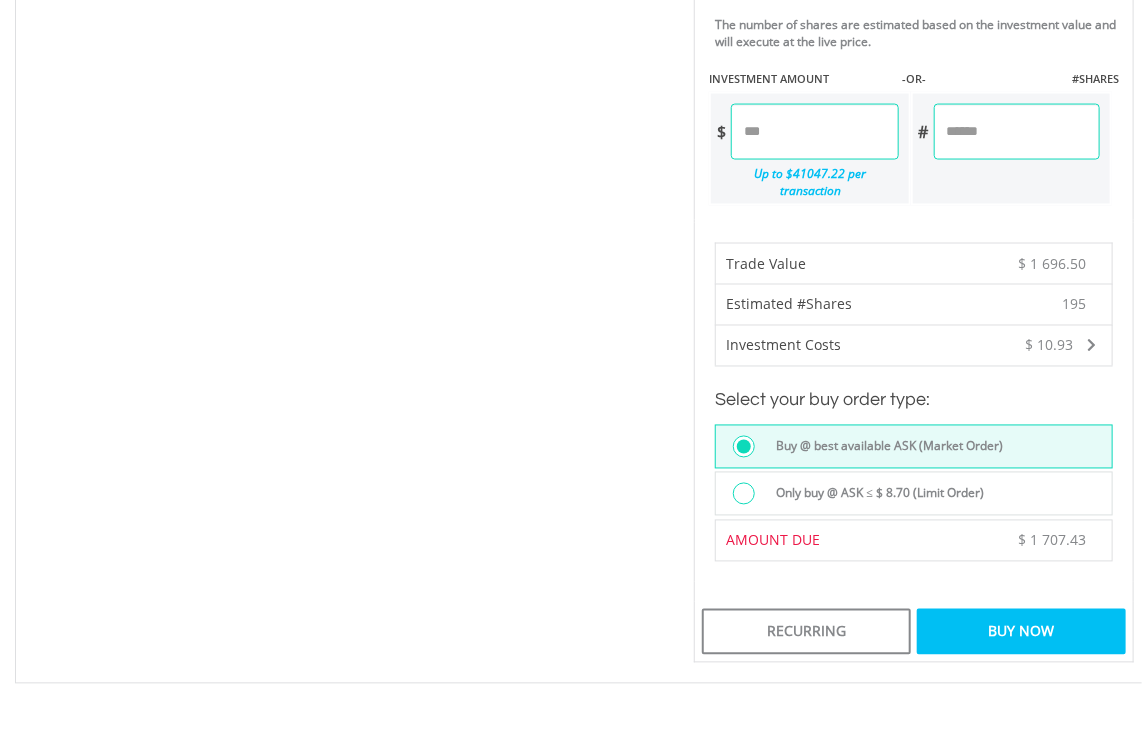 scroll, scrollTop: 1200, scrollLeft: 0, axis: vertical 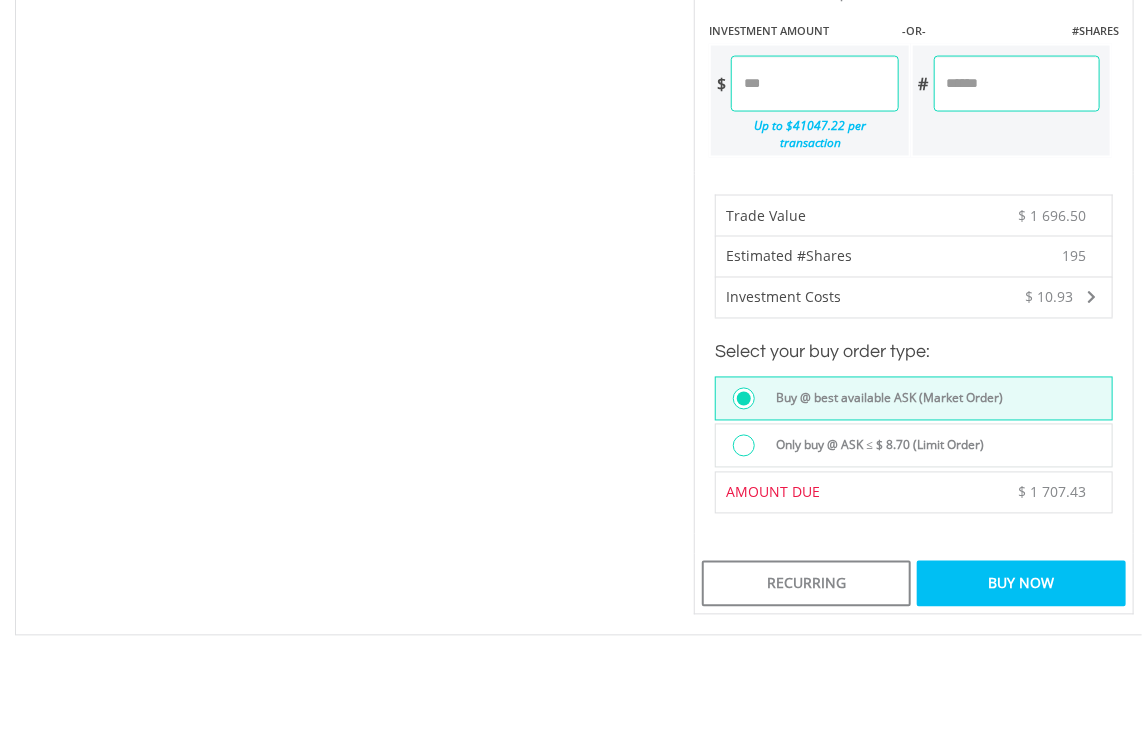 click on "Buy Now" at bounding box center (1021, 584) 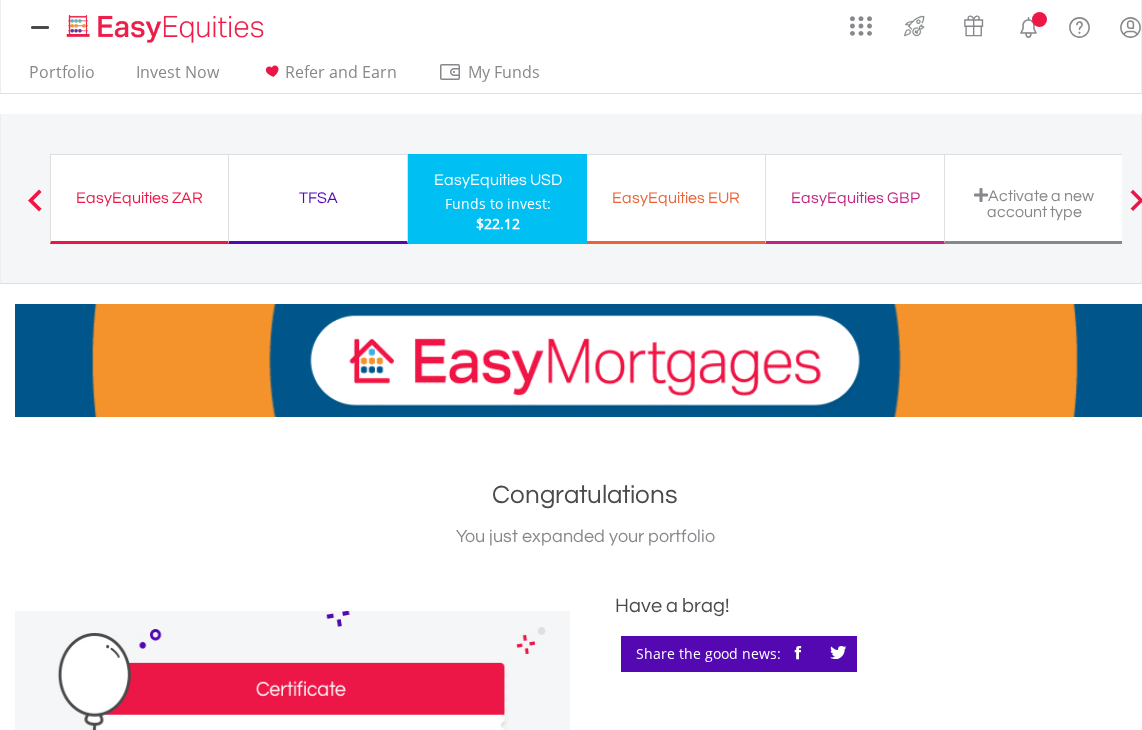 scroll, scrollTop: 0, scrollLeft: 0, axis: both 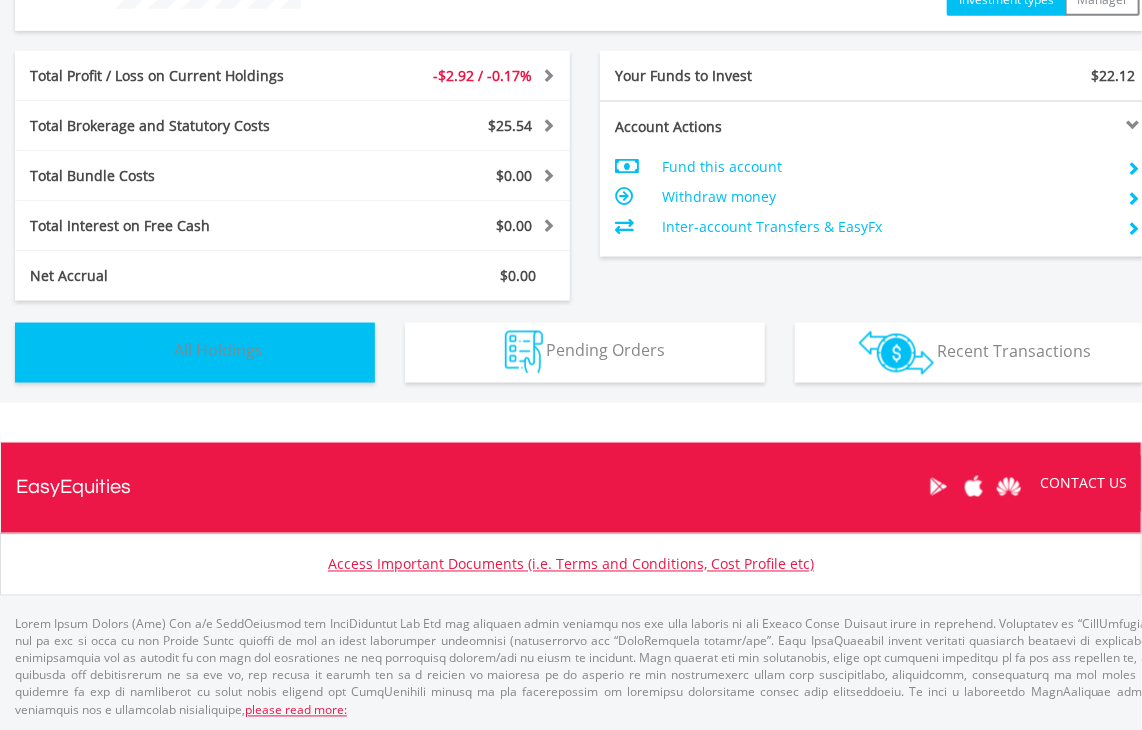 click on "All Holdings" at bounding box center (218, 351) 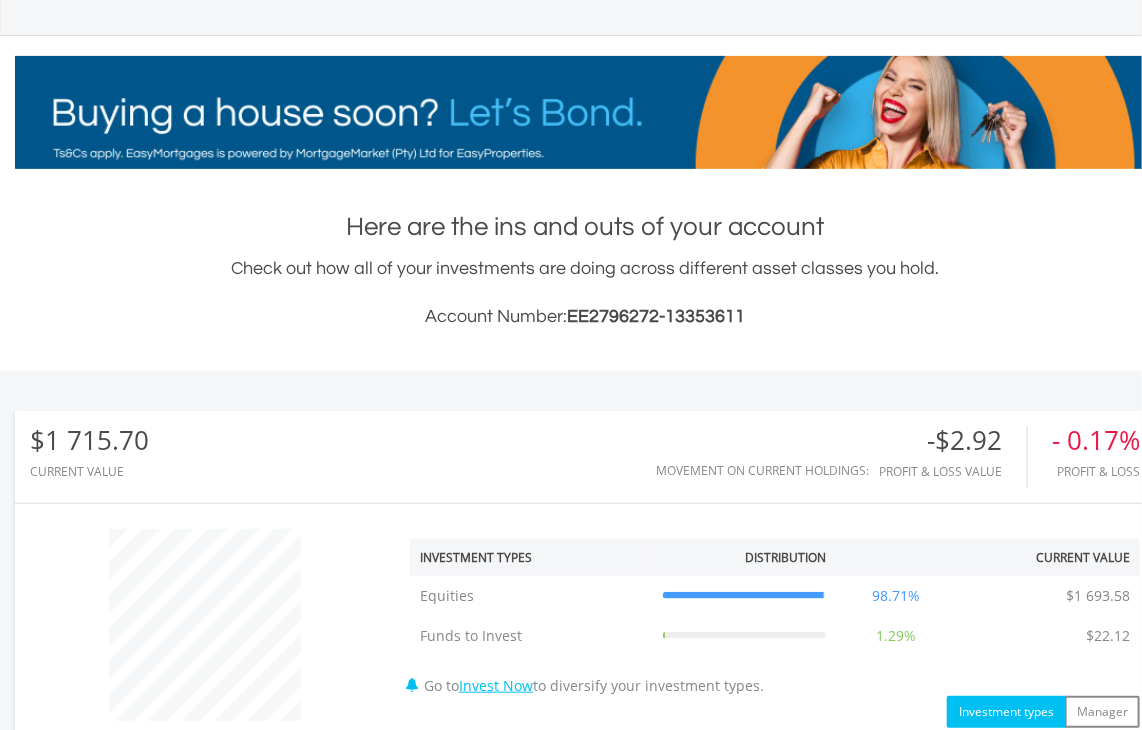 scroll, scrollTop: 0, scrollLeft: 0, axis: both 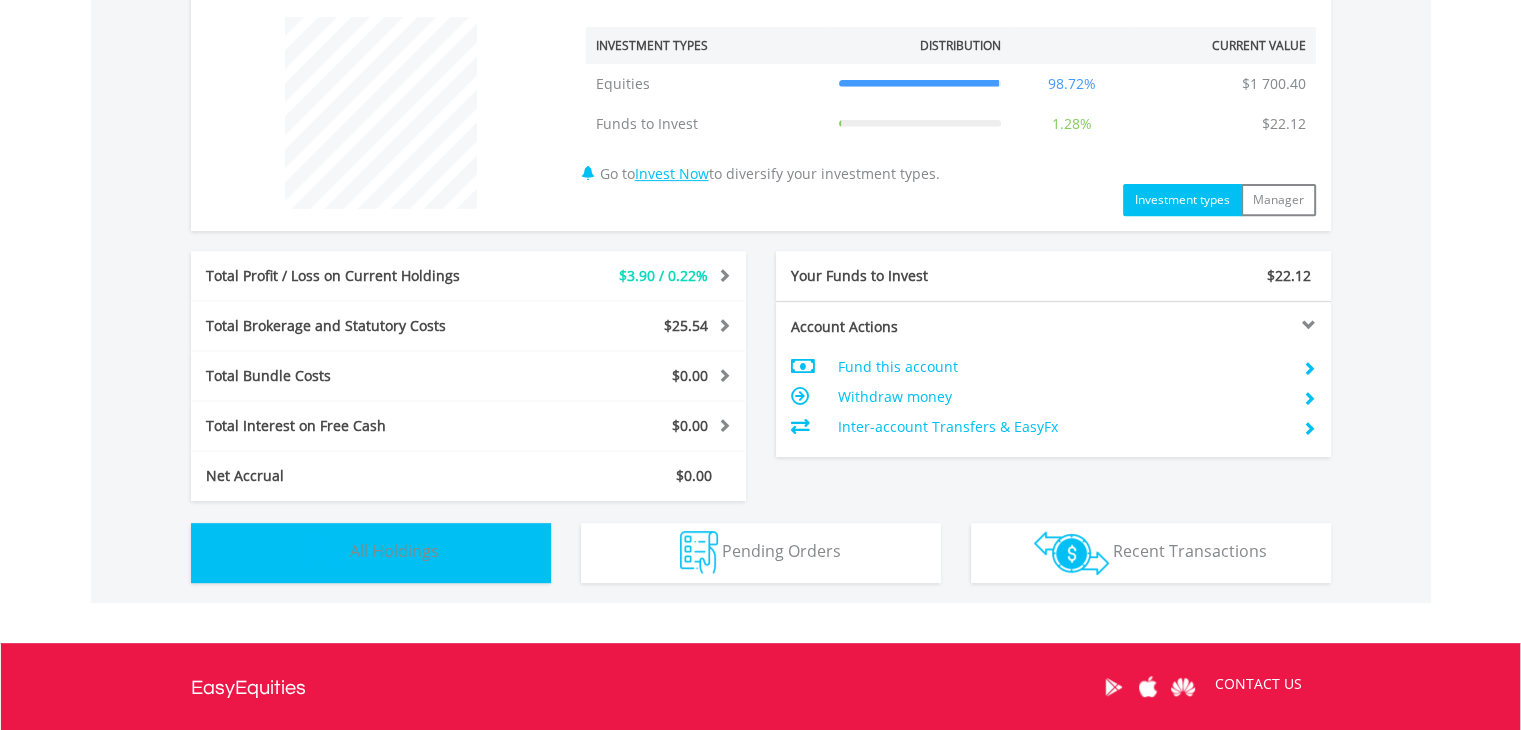 click on "Holdings
All Holdings" at bounding box center (371, 553) 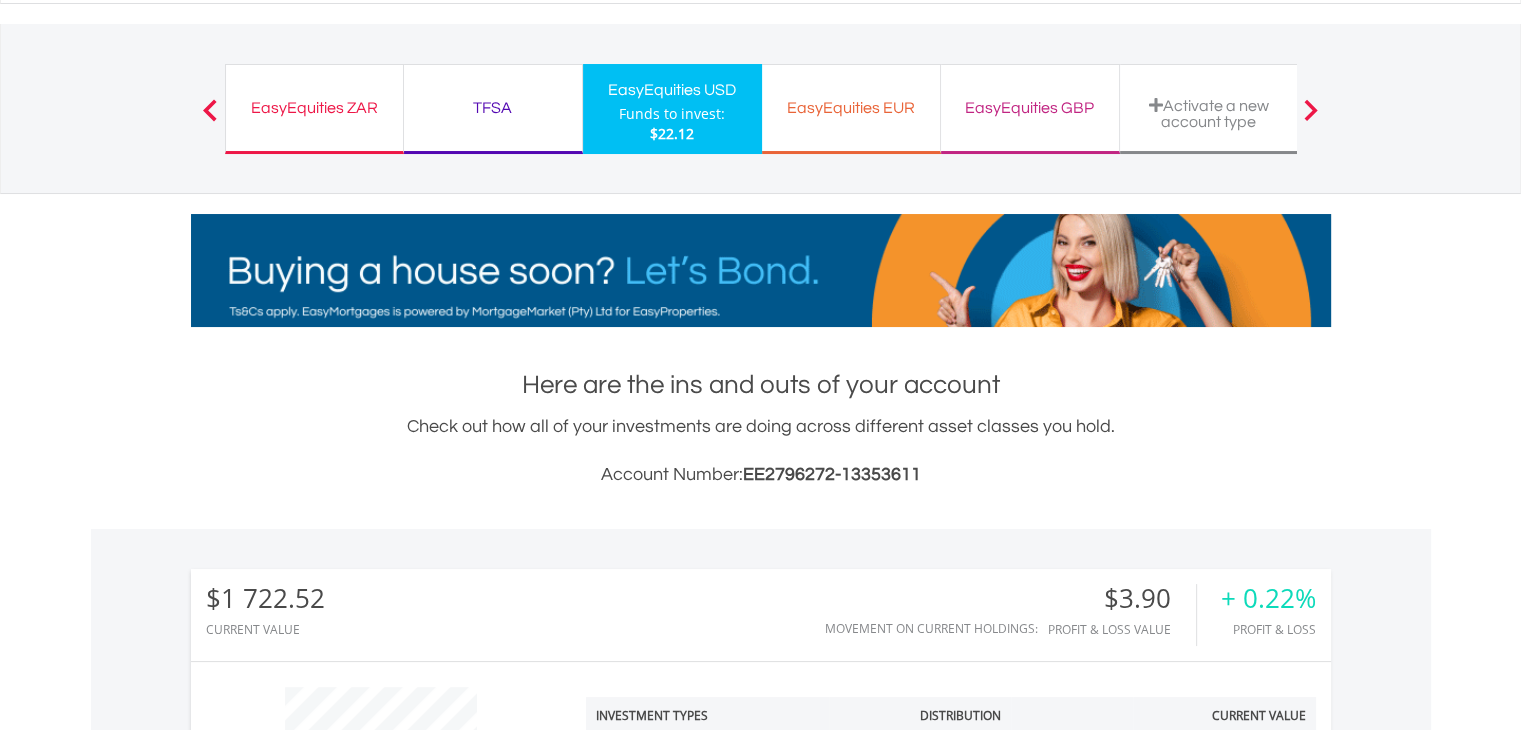 scroll, scrollTop: 0, scrollLeft: 0, axis: both 